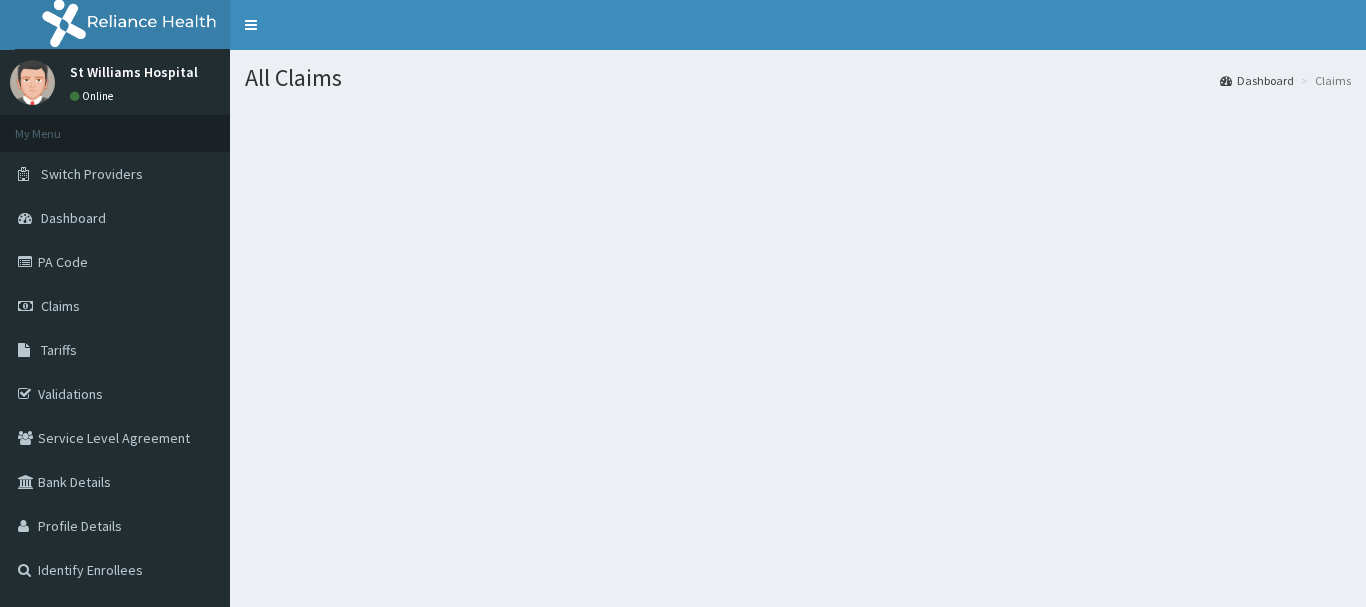 scroll, scrollTop: 0, scrollLeft: 0, axis: both 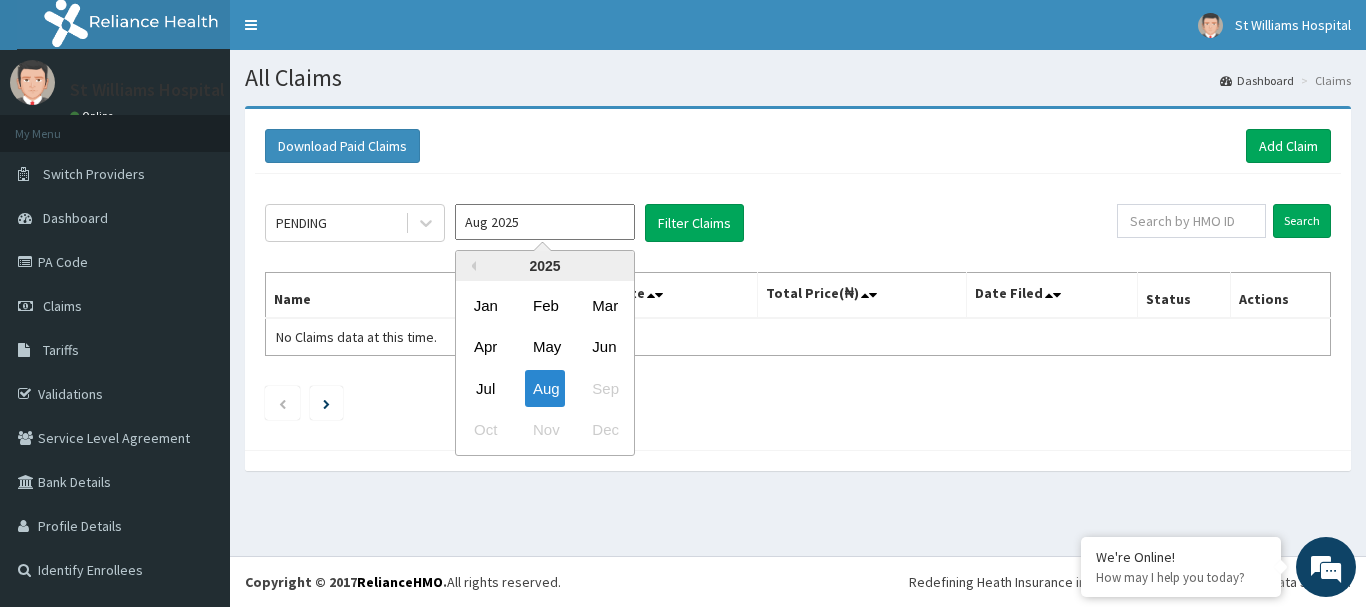 click on "Aug 2025" at bounding box center [545, 222] 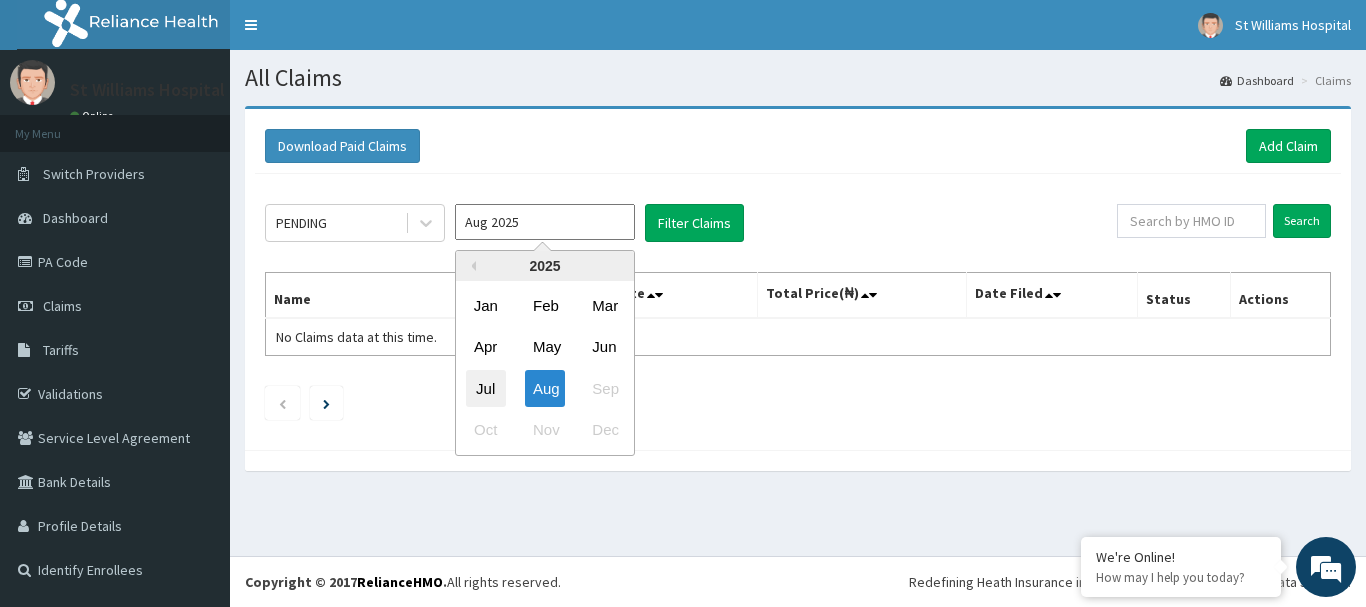 click on "Jul" at bounding box center [486, 388] 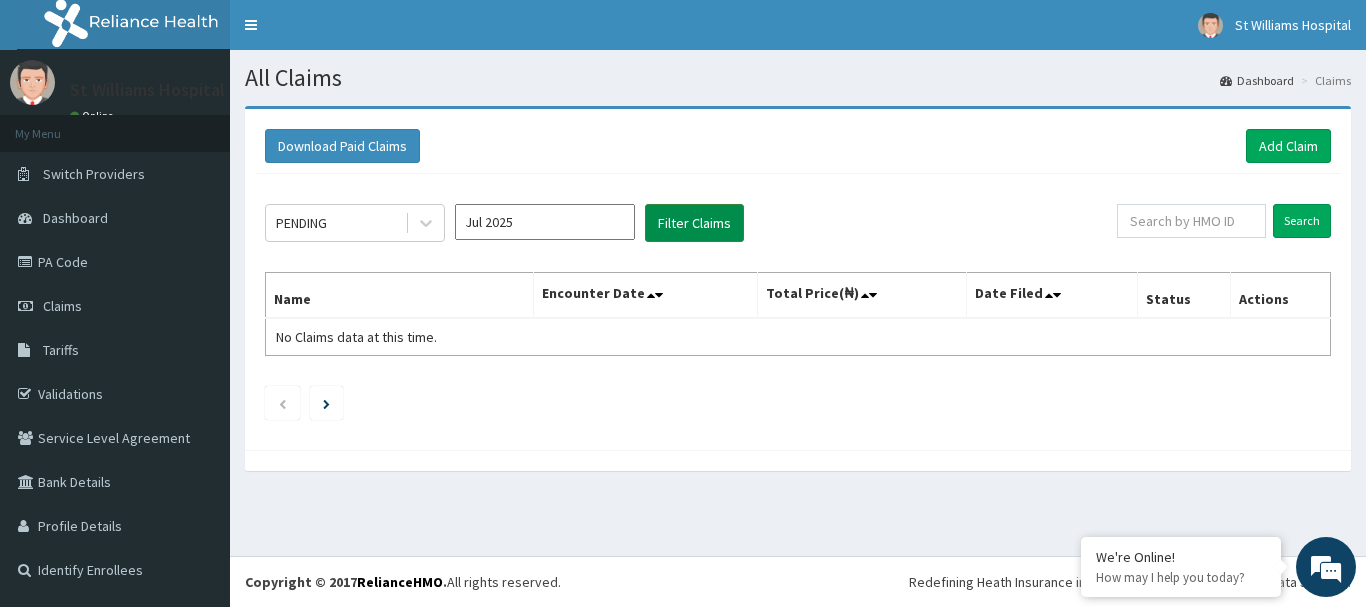 click on "Filter Claims" at bounding box center (694, 223) 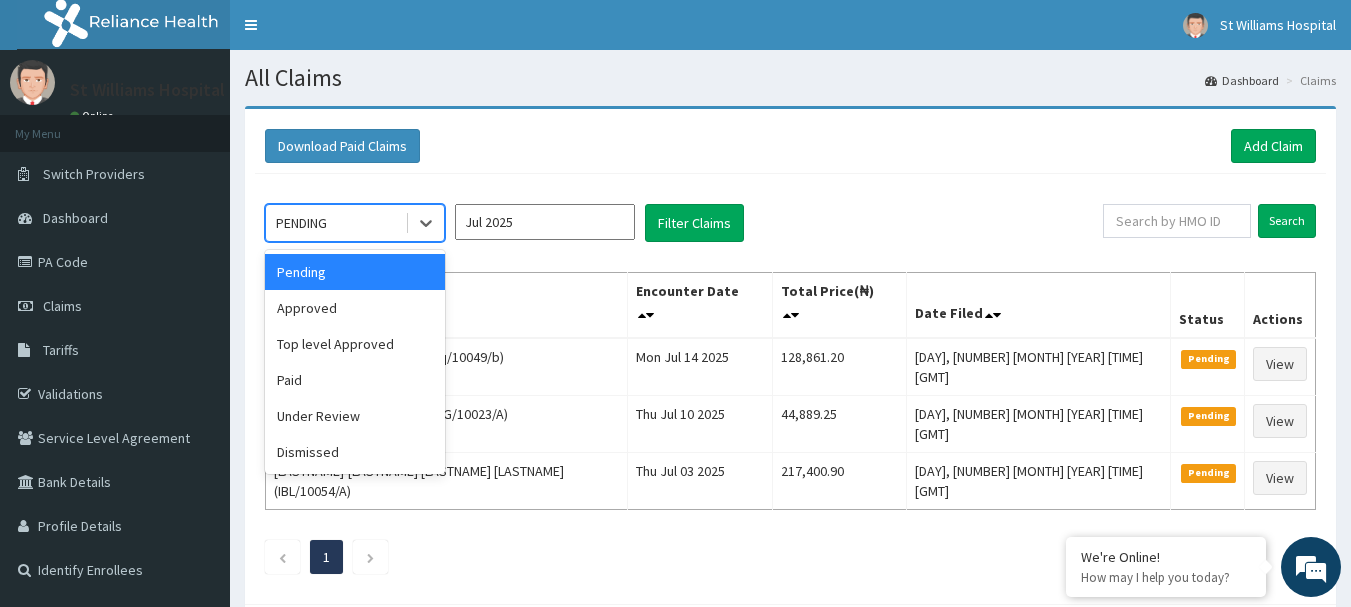 click on "PENDING" at bounding box center (335, 223) 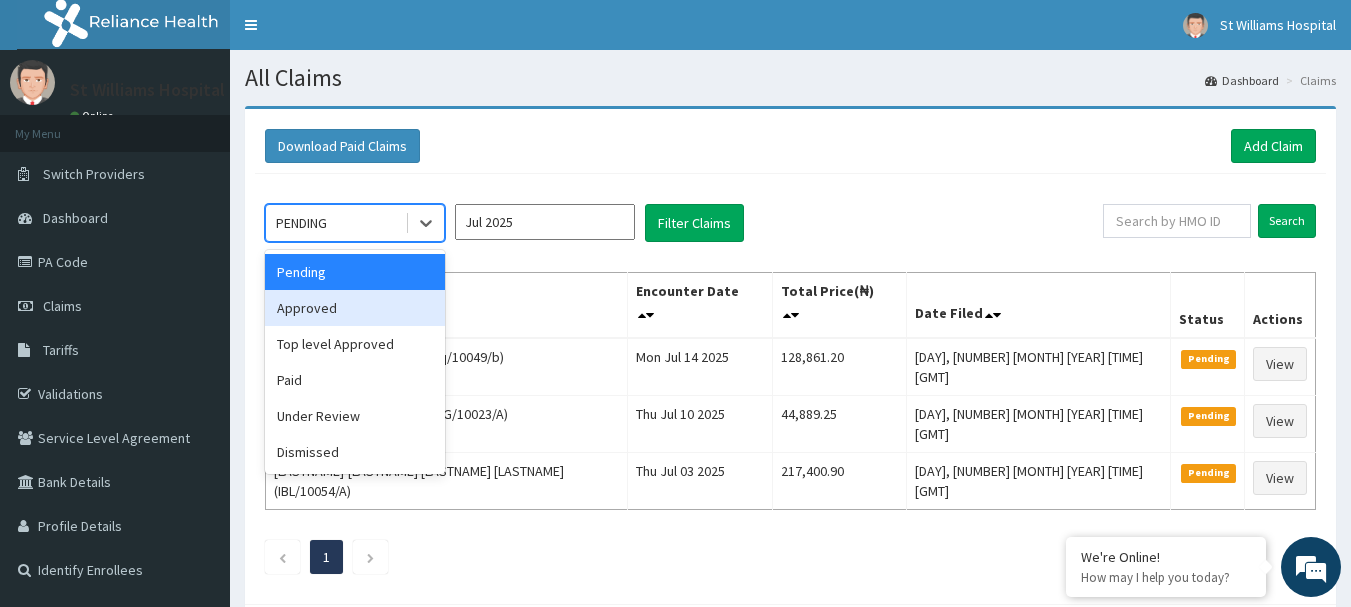 click on "Approved" at bounding box center (355, 308) 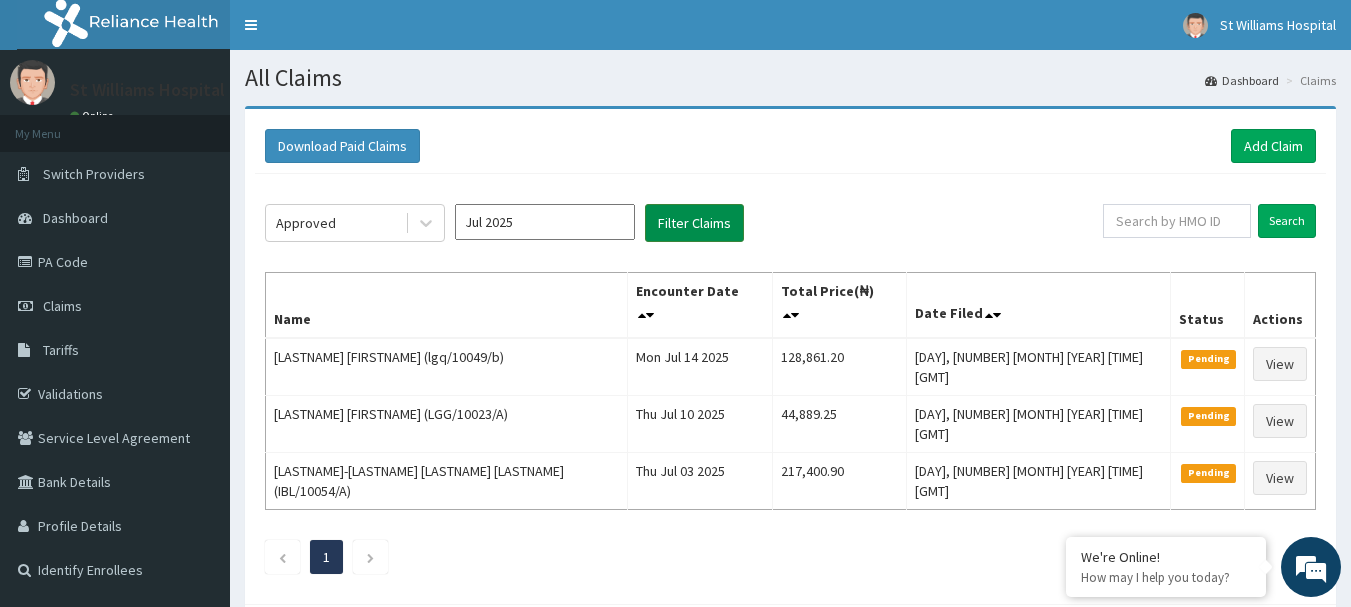 click on "Filter Claims" at bounding box center (694, 223) 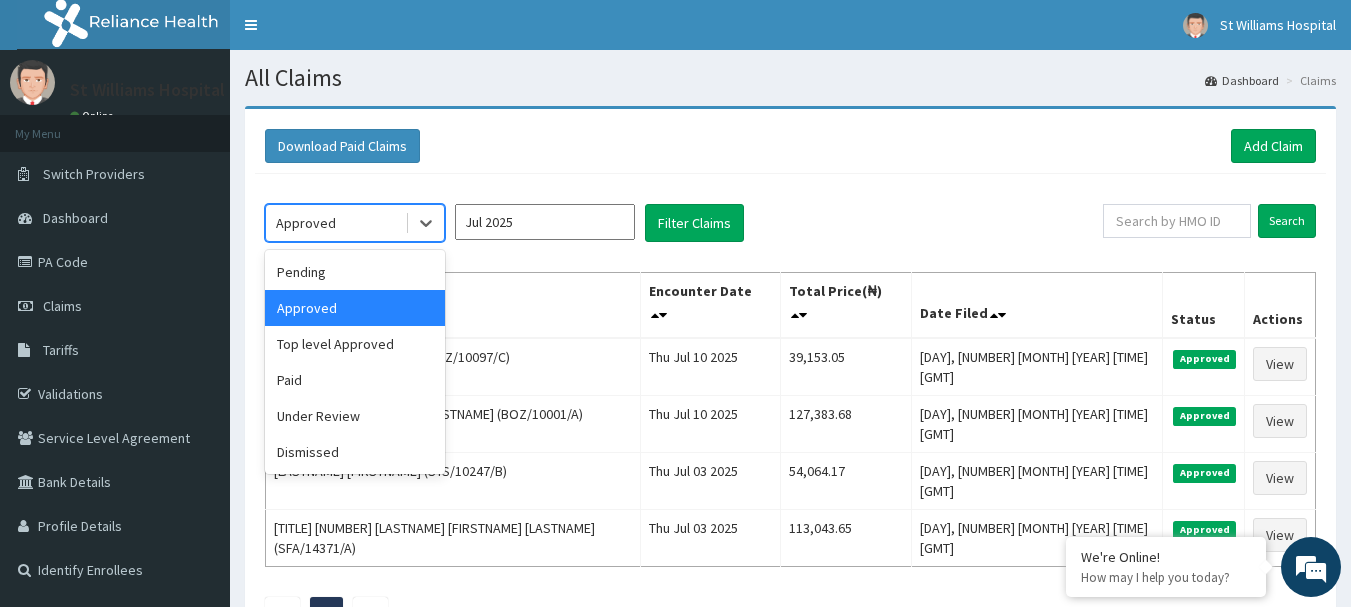 click on "Approved" at bounding box center [306, 223] 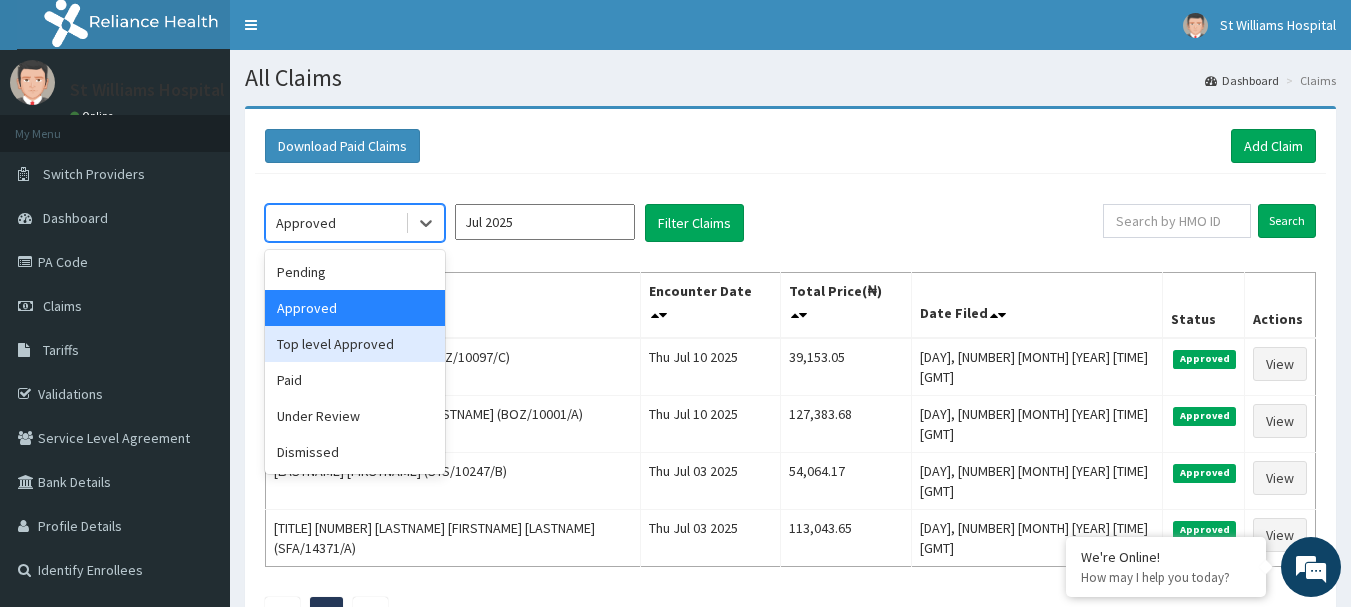 click on "Top level Approved" at bounding box center (355, 344) 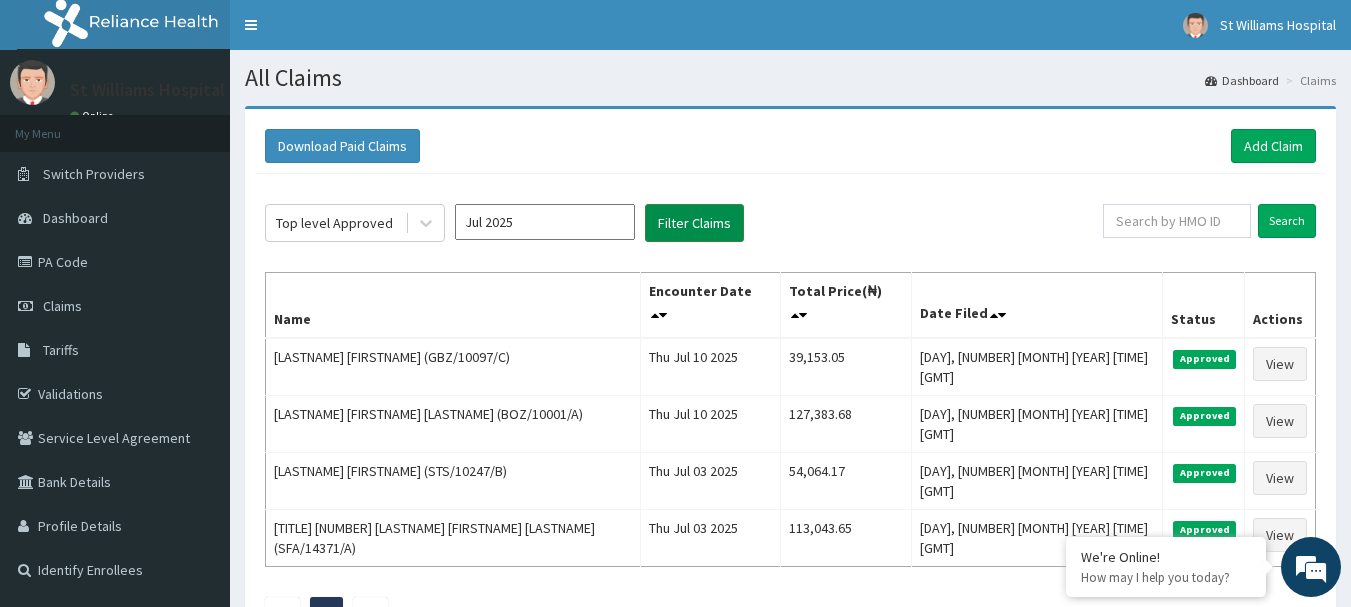 click on "Filter Claims" at bounding box center (694, 223) 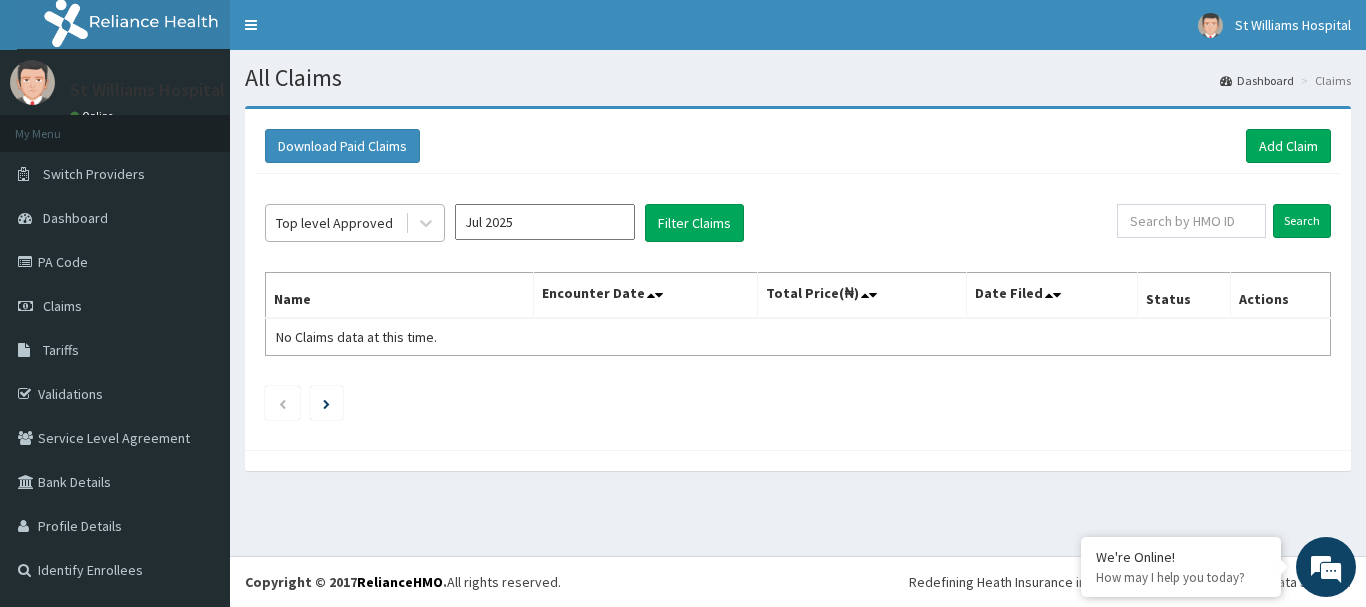 click on "Top level Approved" at bounding box center [334, 223] 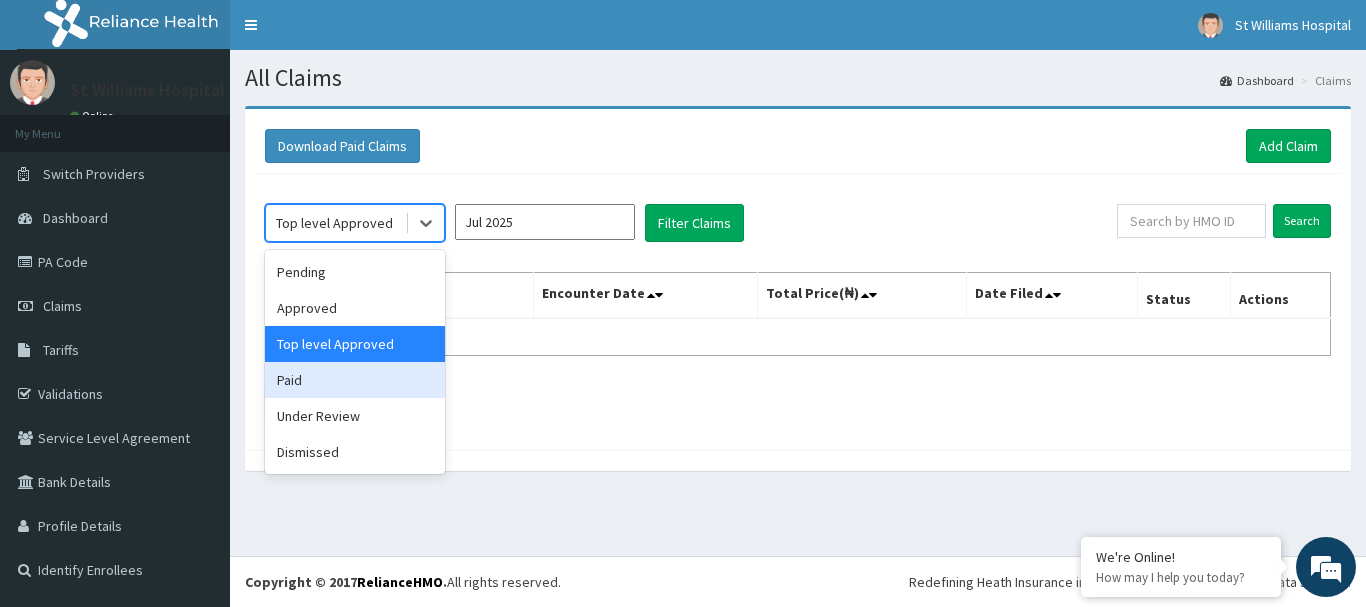 click on "Paid" at bounding box center [355, 380] 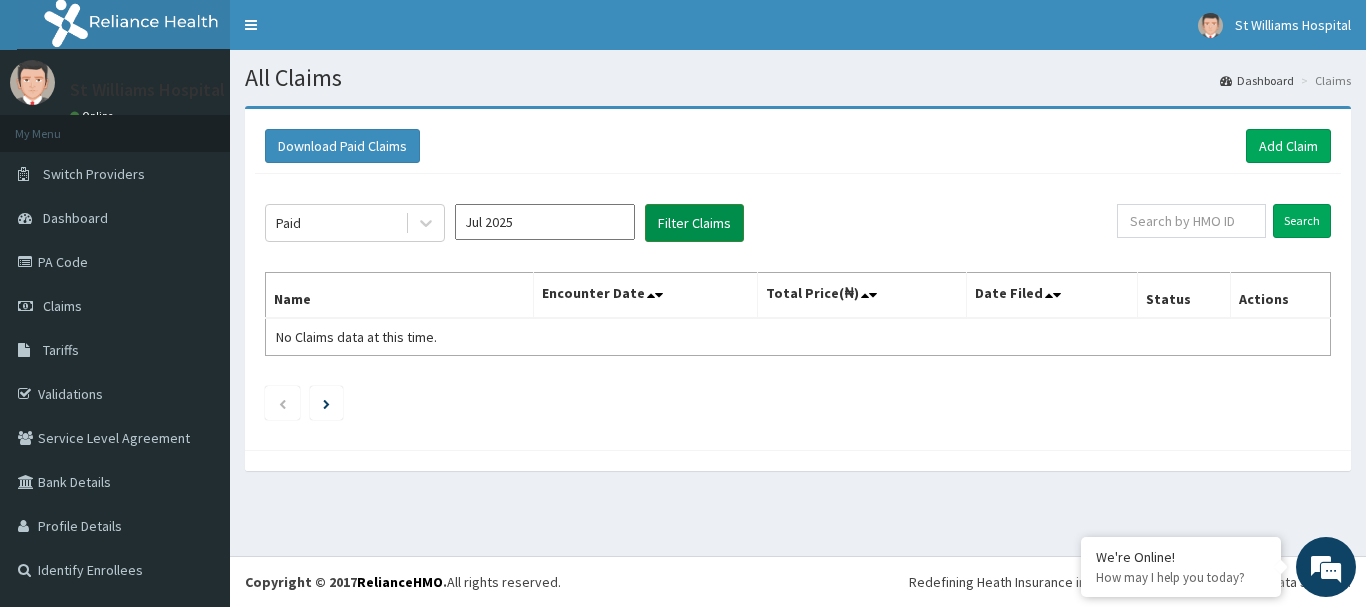 click on "Filter Claims" at bounding box center (694, 223) 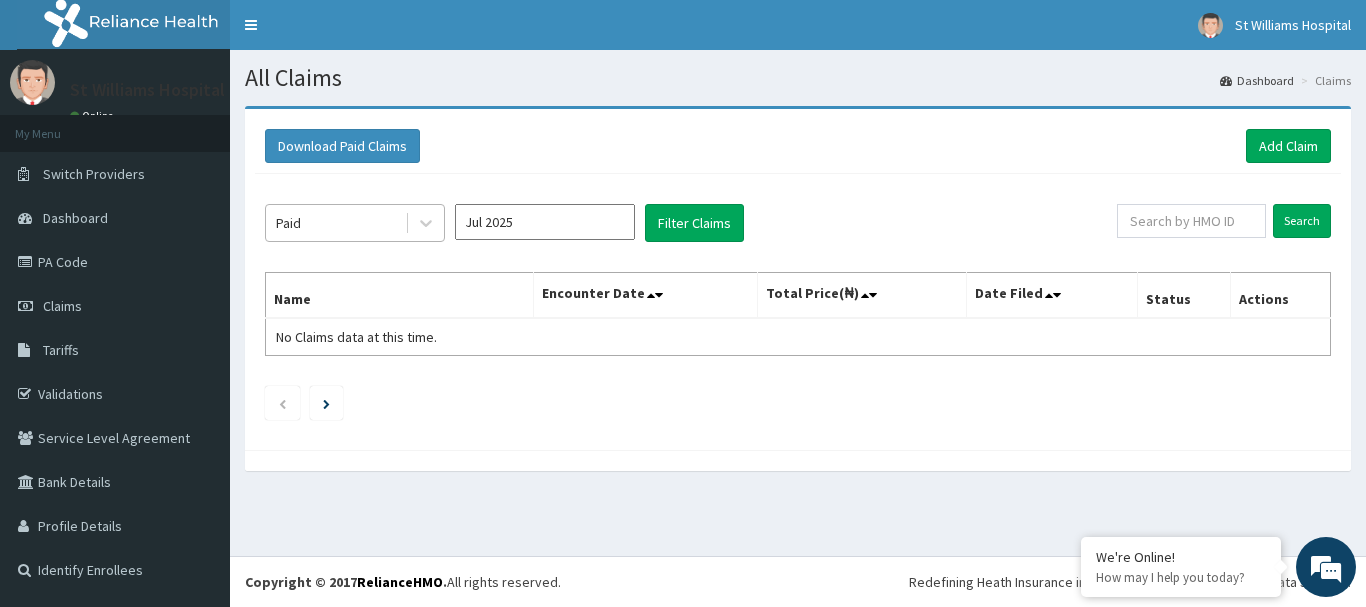 click on "Paid" at bounding box center [355, 223] 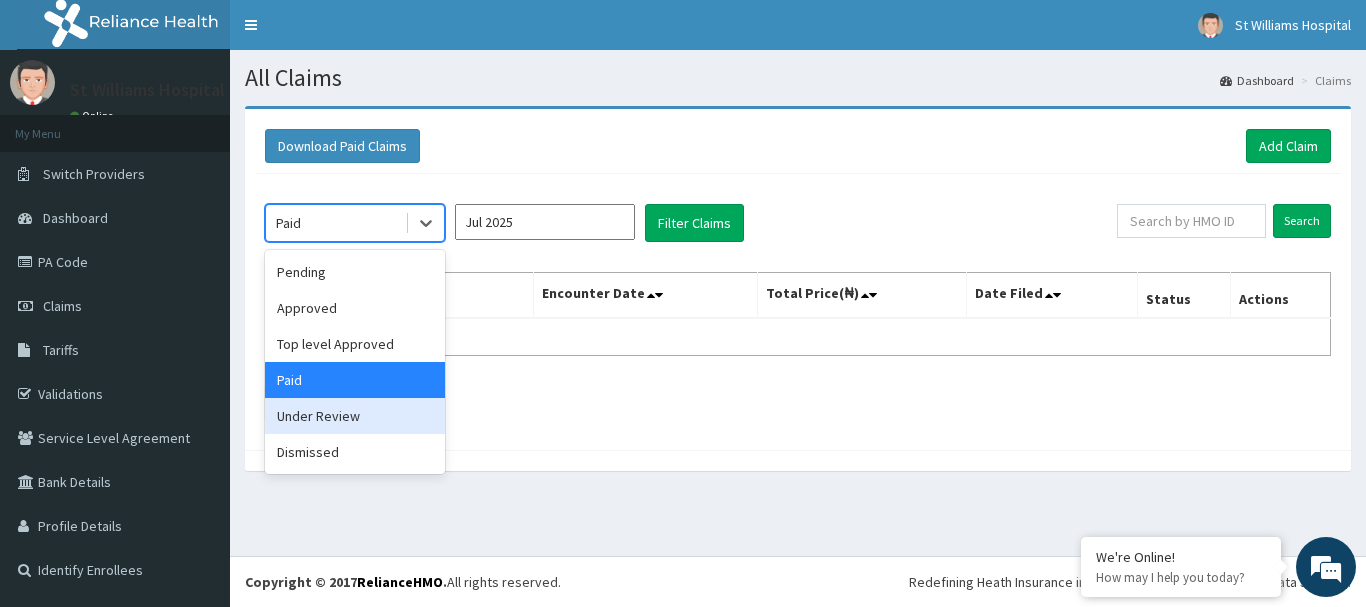 click on "Under Review" at bounding box center (355, 416) 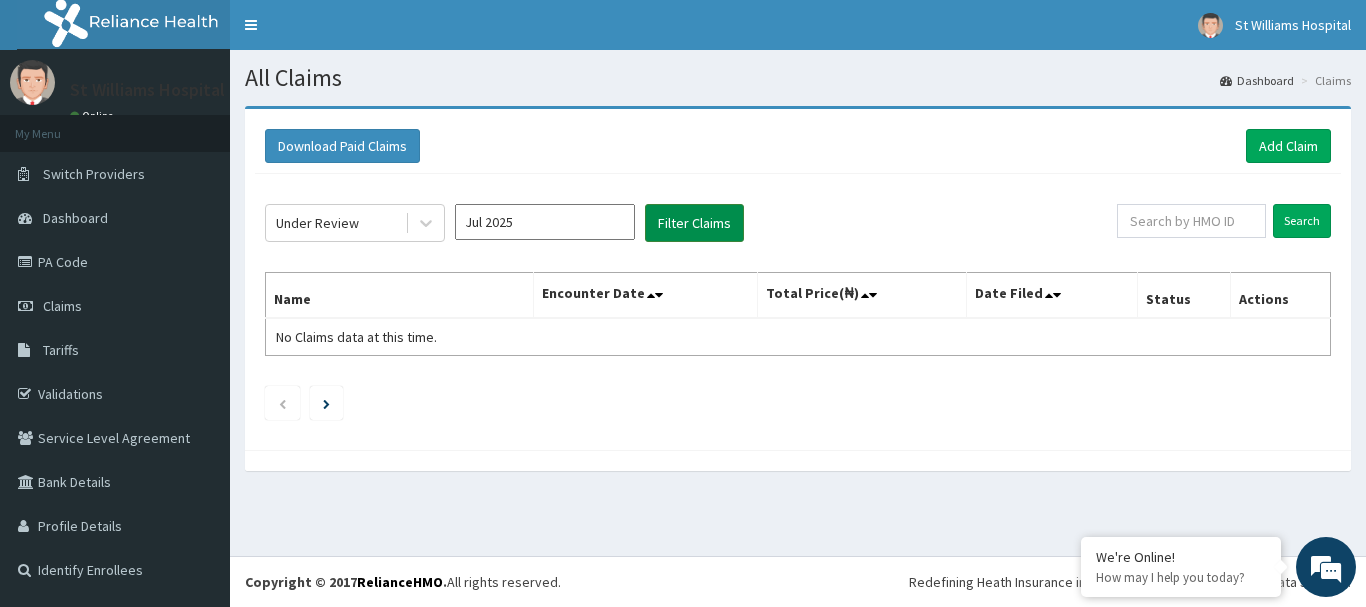 click on "Filter Claims" at bounding box center [694, 223] 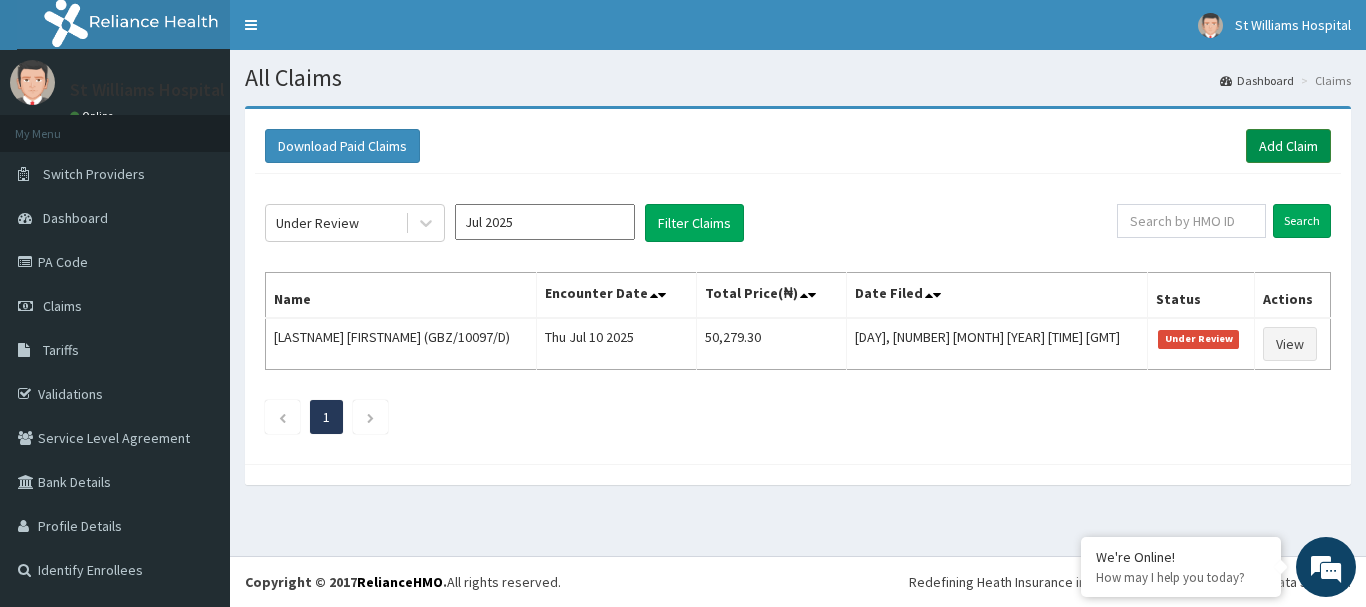 click on "Add Claim" at bounding box center (1288, 146) 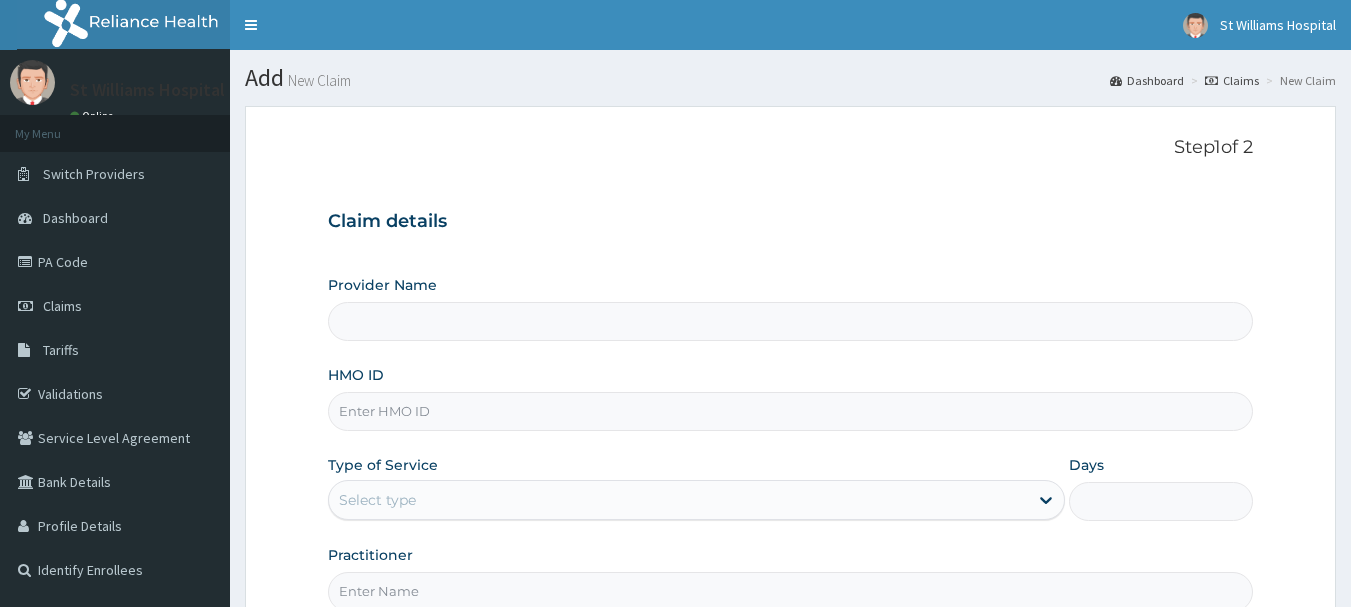 scroll, scrollTop: 0, scrollLeft: 0, axis: both 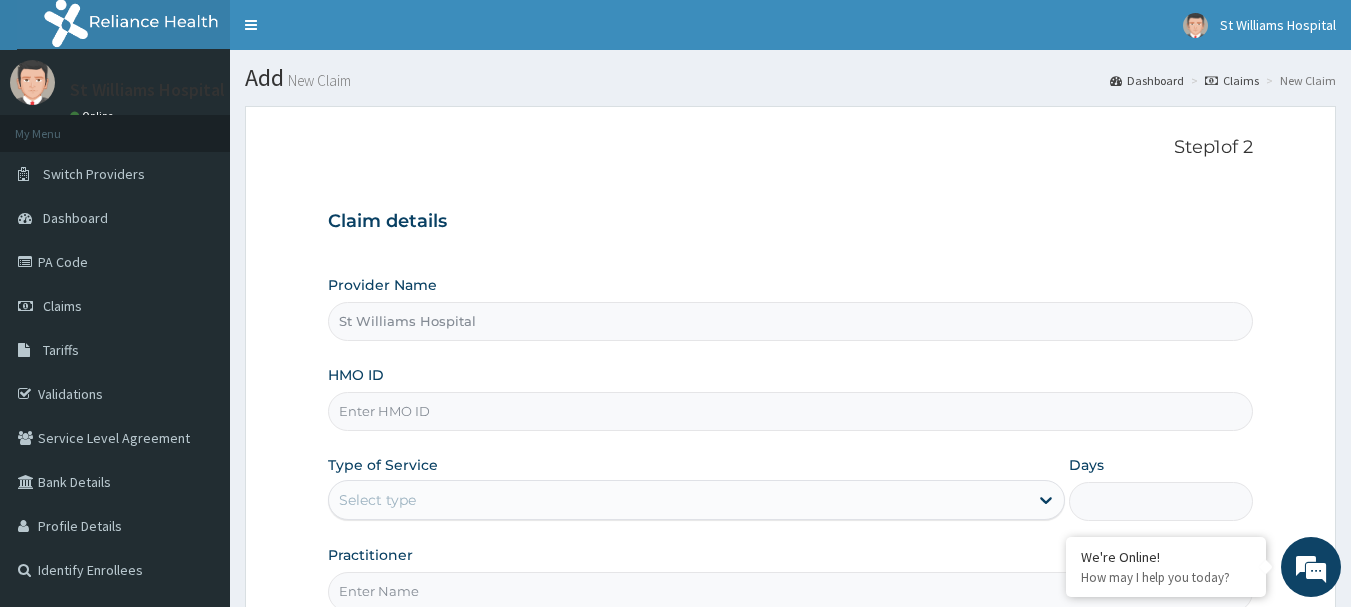 click on "HMO ID" at bounding box center (791, 411) 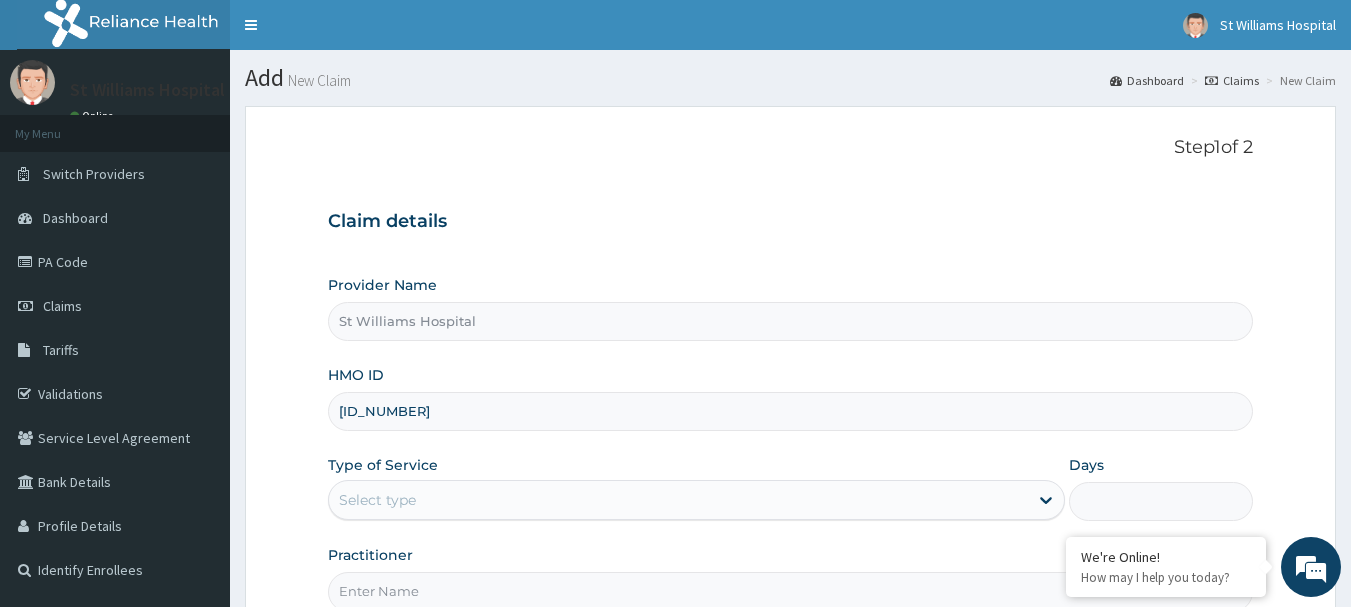 type on "[ID_NUMBER]" 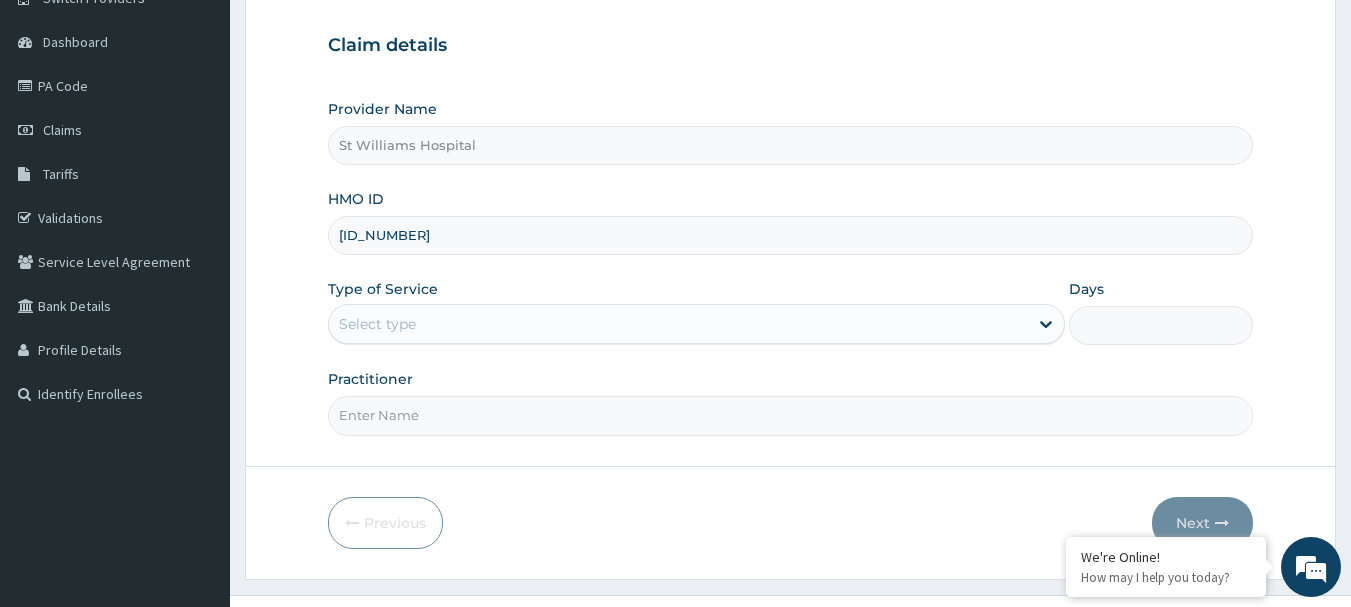 scroll, scrollTop: 195, scrollLeft: 0, axis: vertical 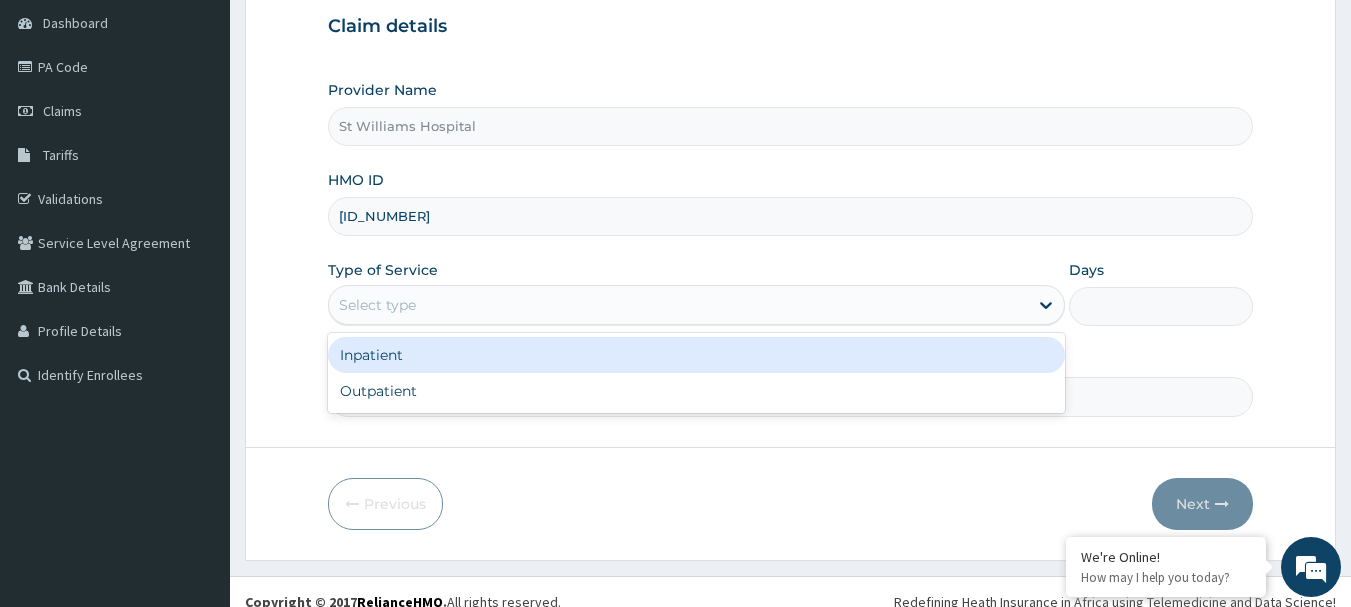click on "Select type" at bounding box center [377, 305] 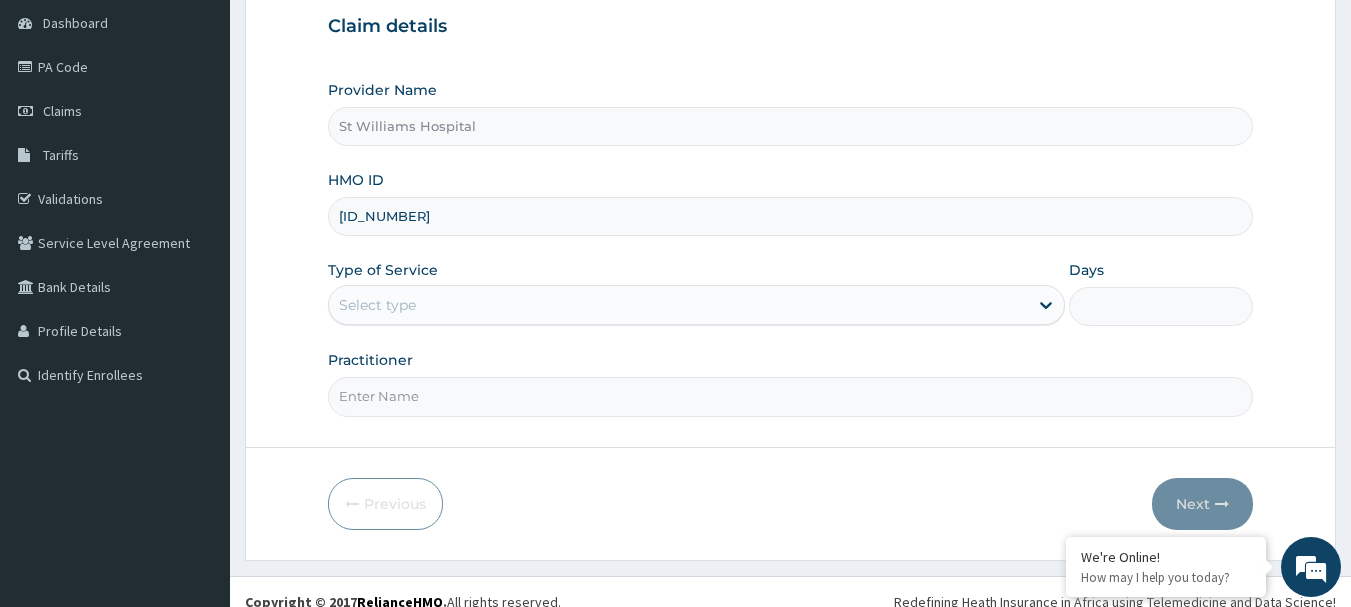 scroll, scrollTop: 0, scrollLeft: 0, axis: both 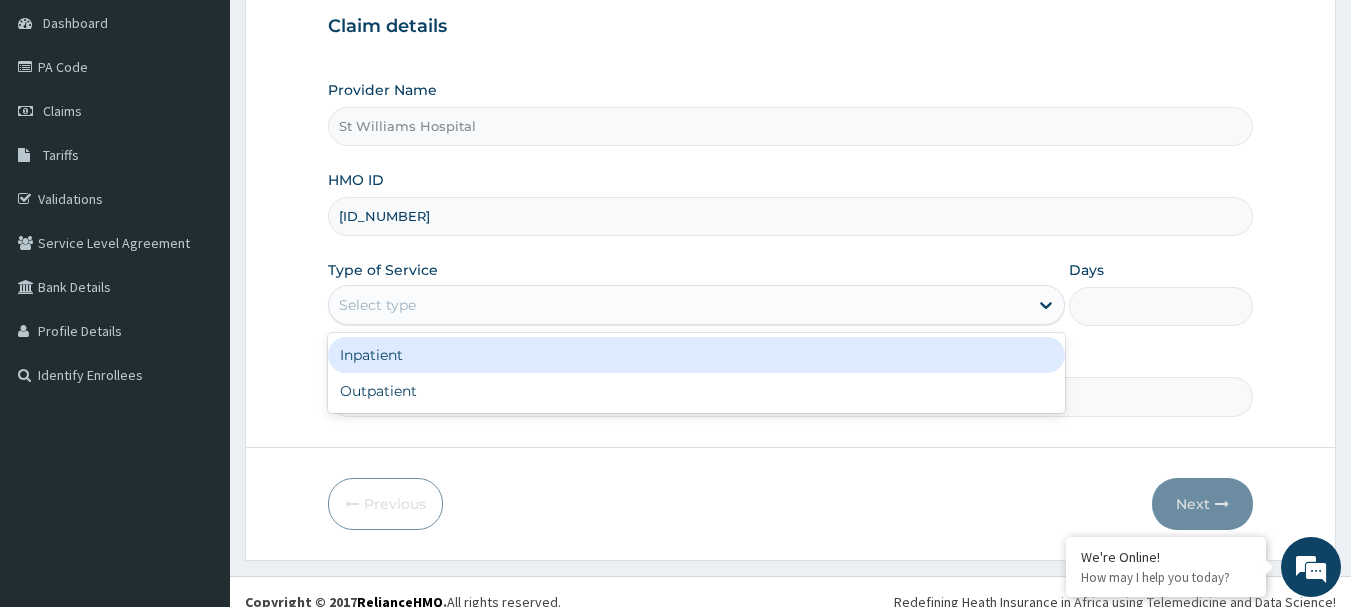click on "Select type" at bounding box center [678, 305] 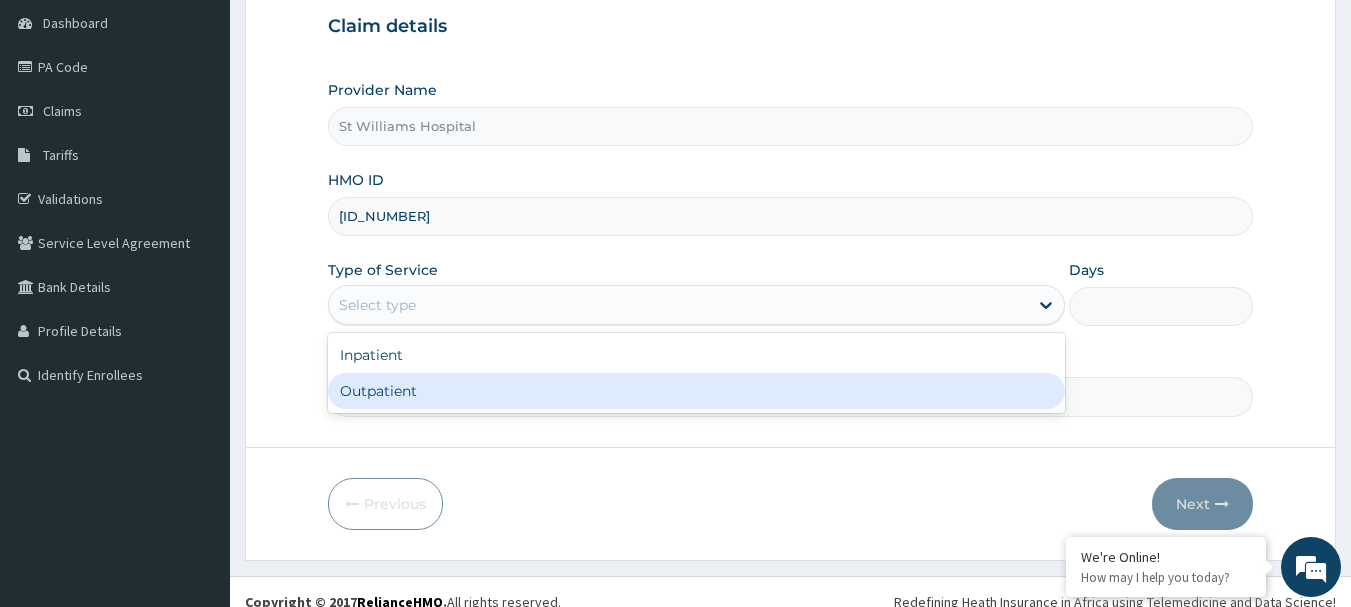 click on "Outpatient" at bounding box center (696, 391) 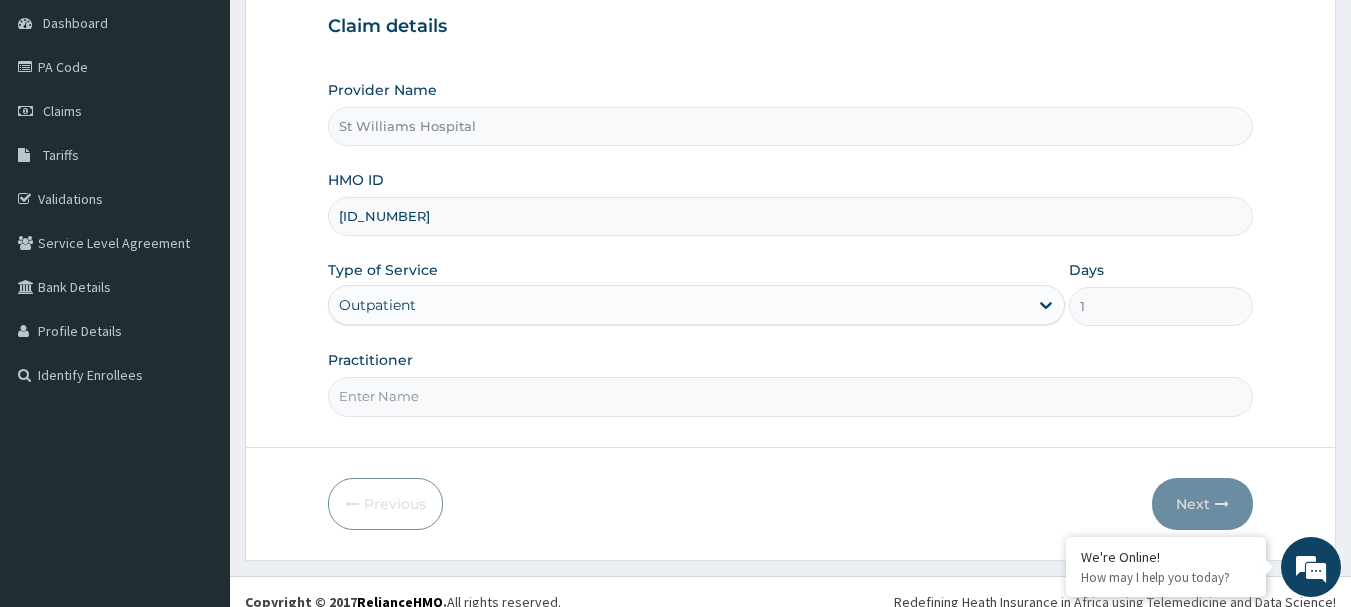 click on "Practitioner" at bounding box center (791, 396) 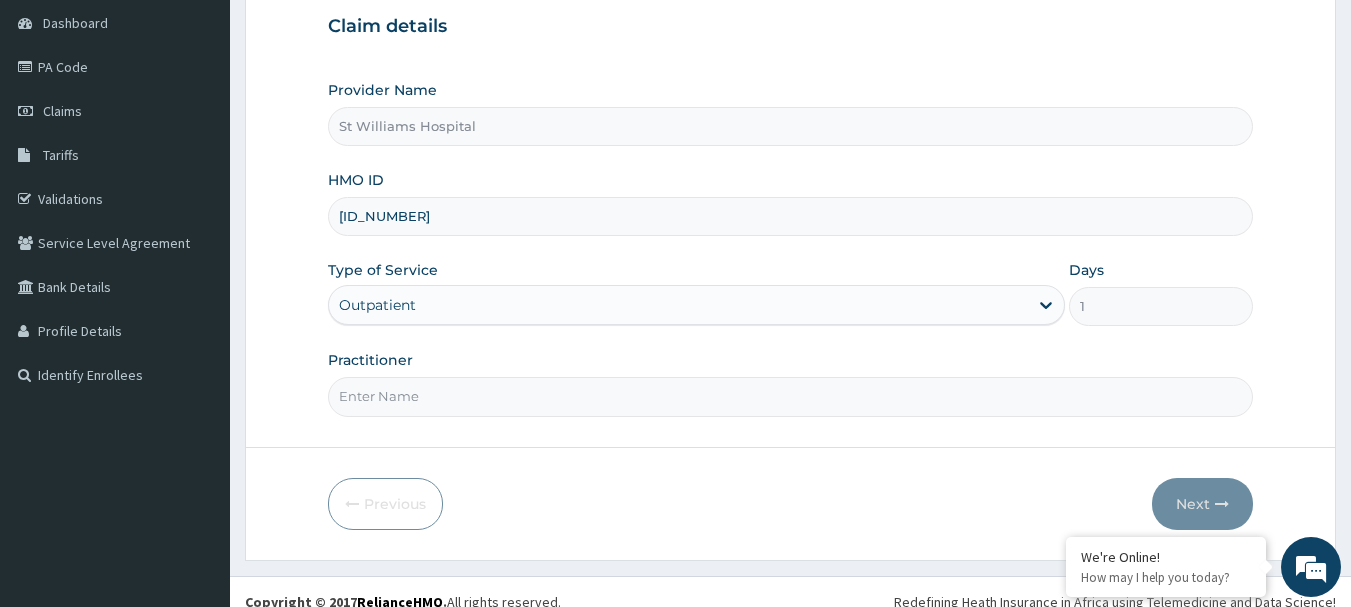 type on "dr [LAST]" 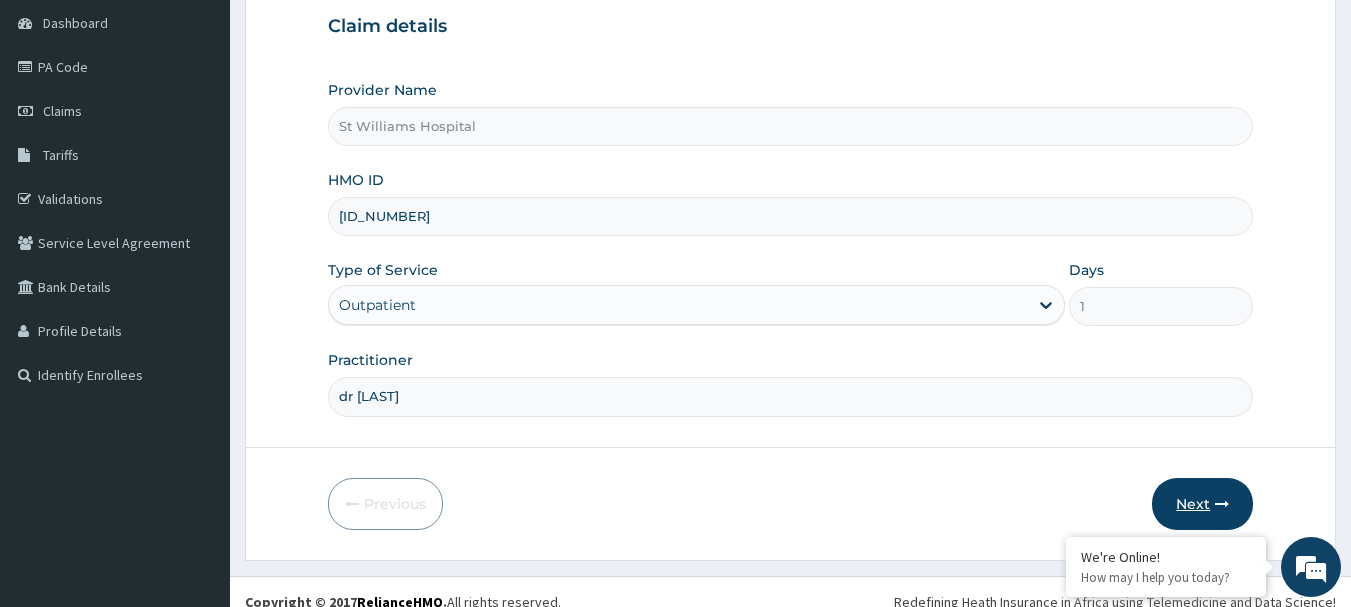 click on "Next" at bounding box center [1202, 504] 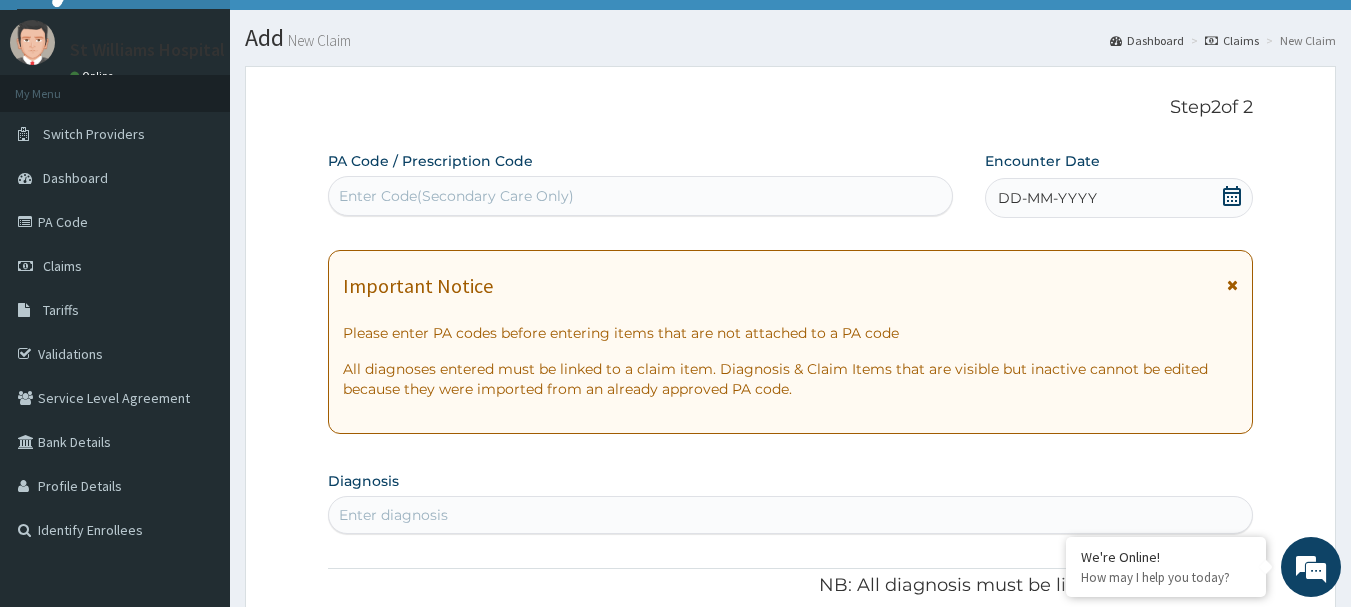 scroll, scrollTop: 39, scrollLeft: 0, axis: vertical 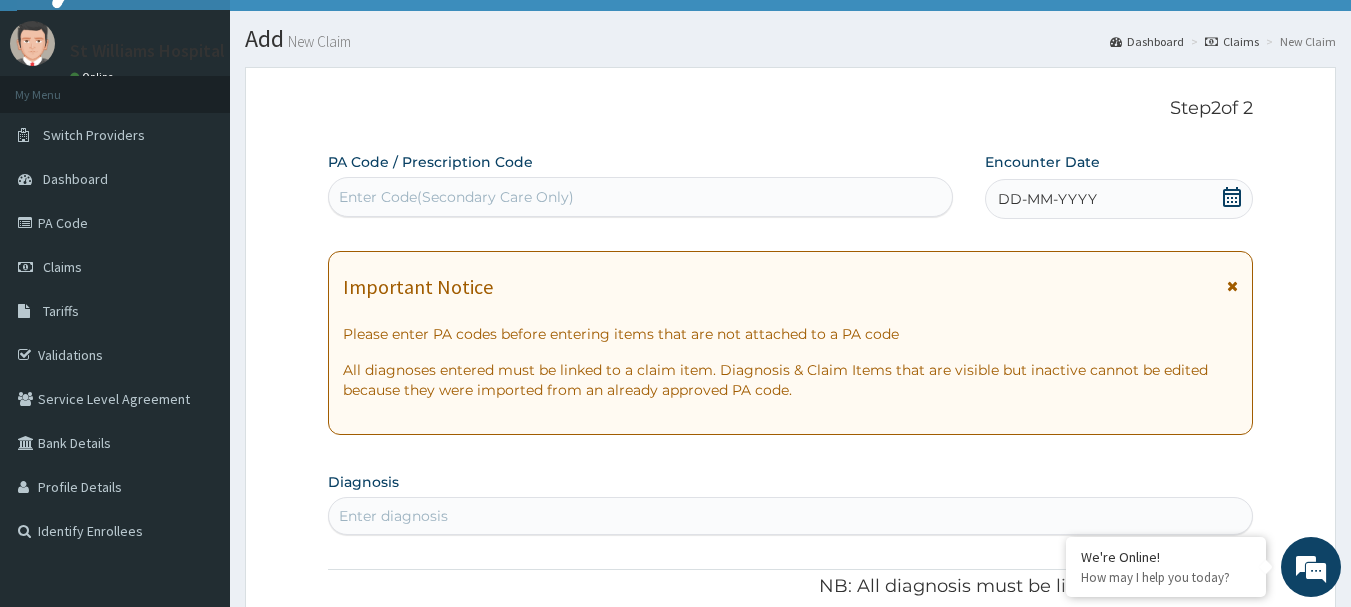 click on "Enter Code(Secondary Care Only)" at bounding box center (641, 197) 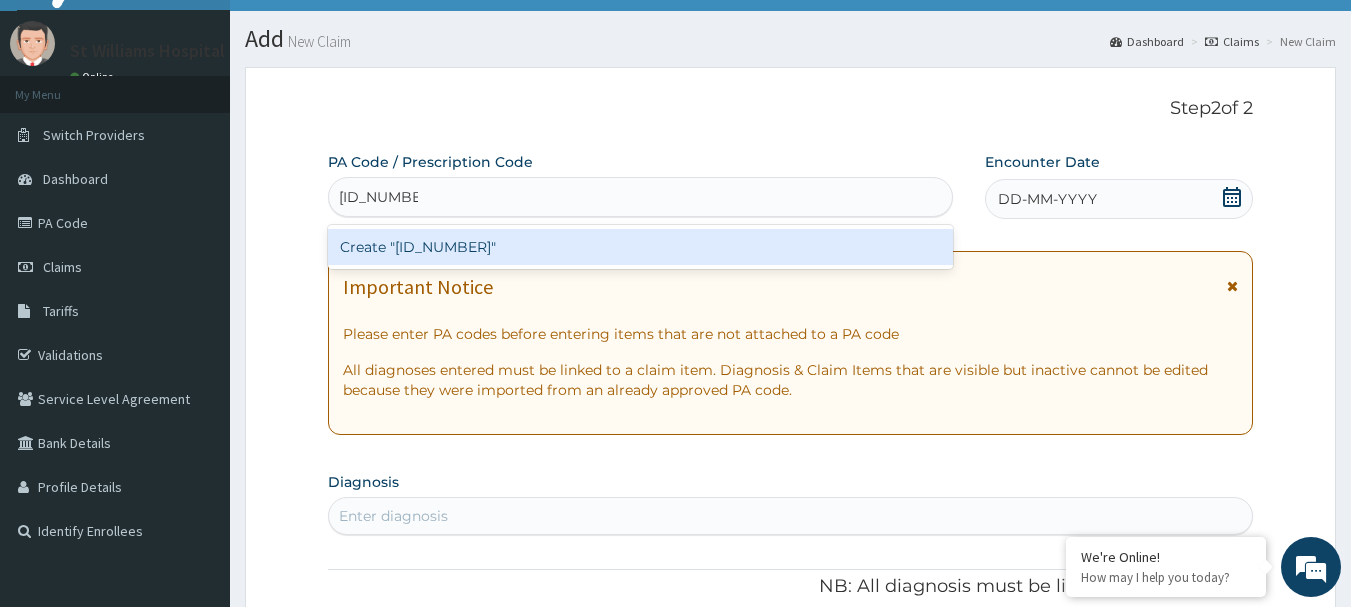 click on "Create "[ID_NUMBER]"" at bounding box center [641, 247] 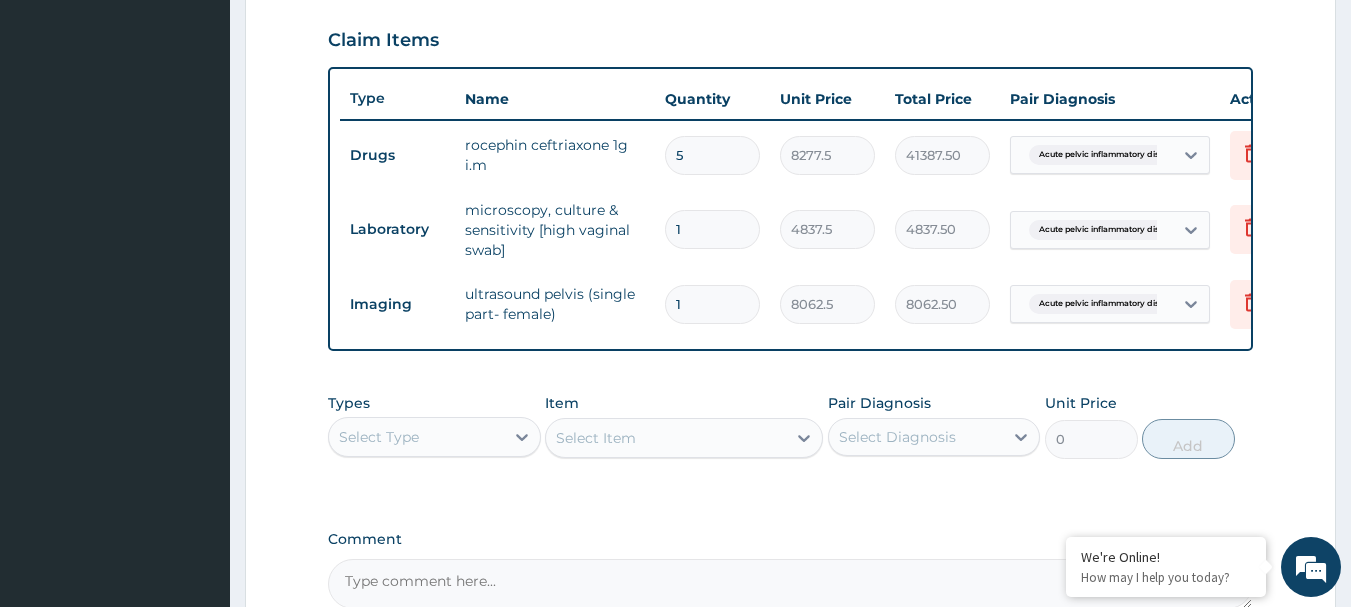 scroll, scrollTop: 678, scrollLeft: 0, axis: vertical 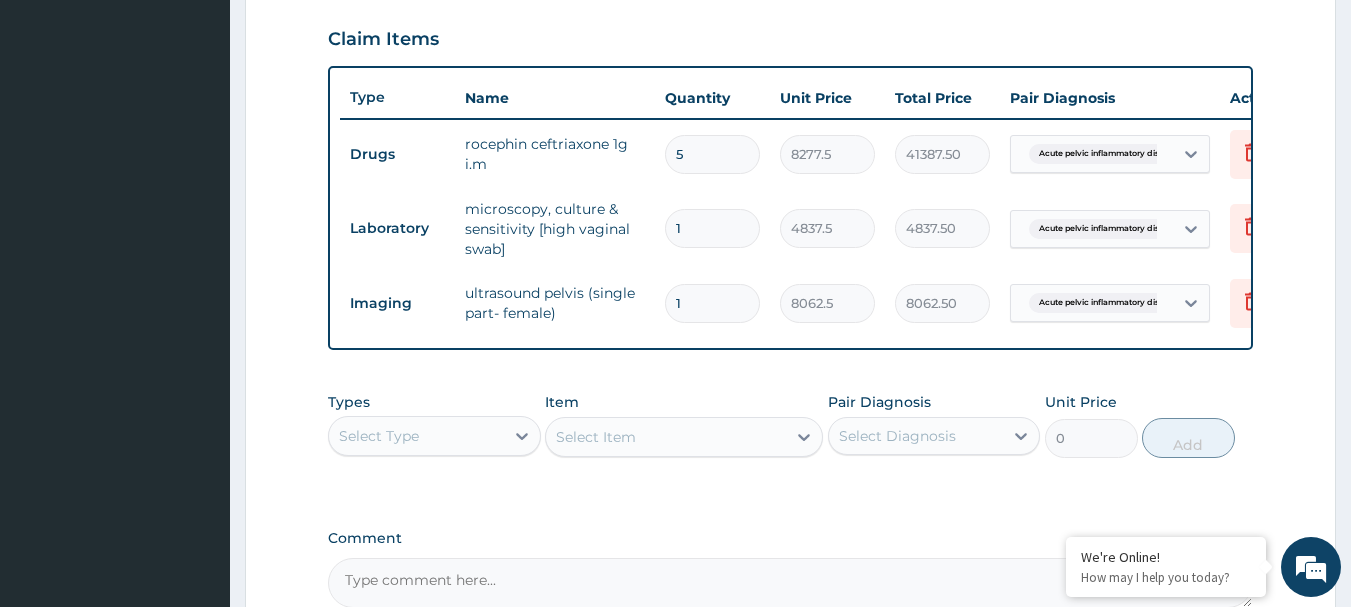 click on "Types Select Type" at bounding box center (434, 425) 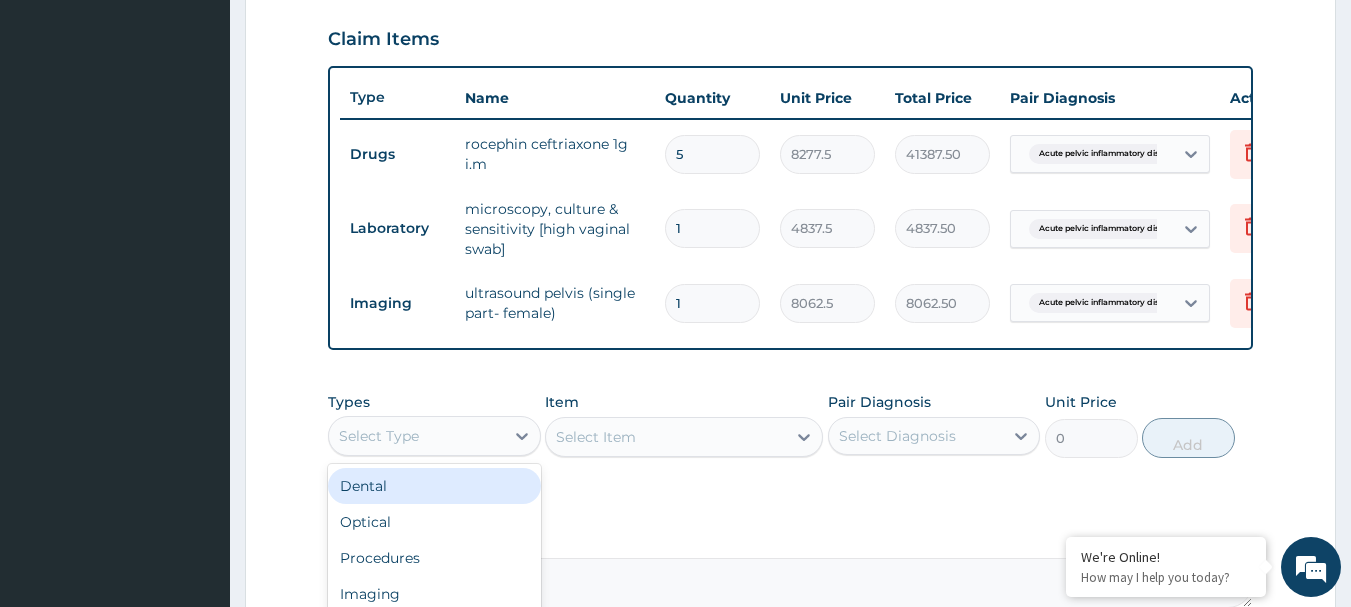 click on "Select Type" at bounding box center [416, 436] 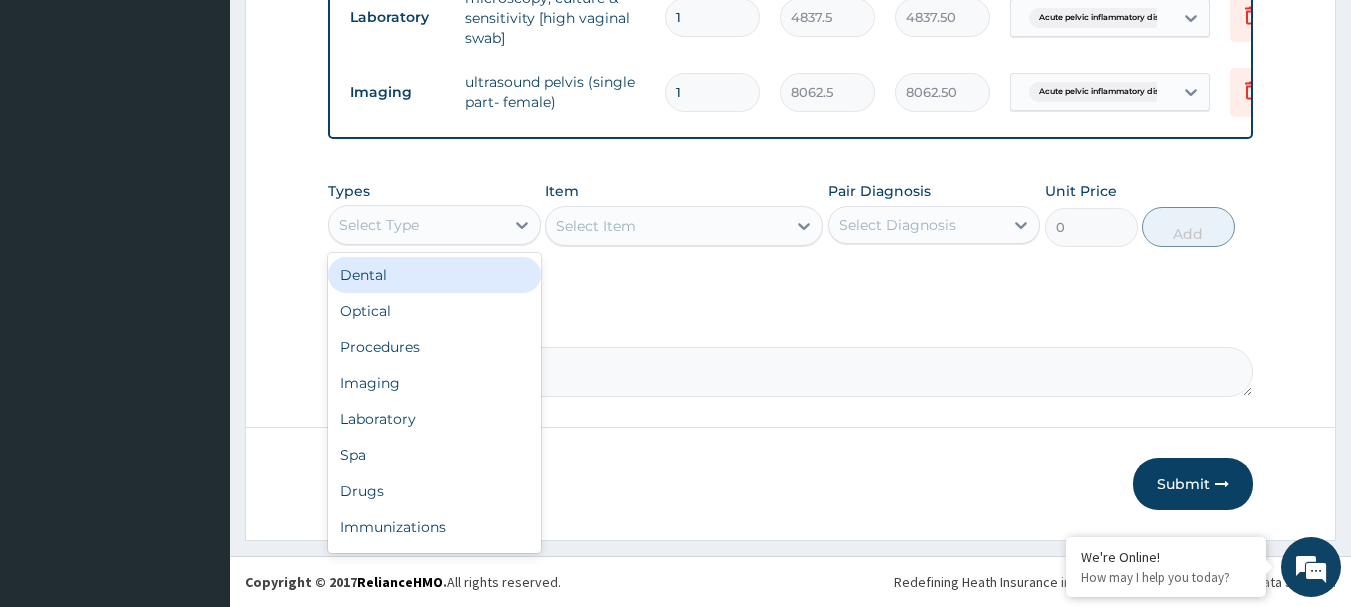 scroll, scrollTop: 904, scrollLeft: 0, axis: vertical 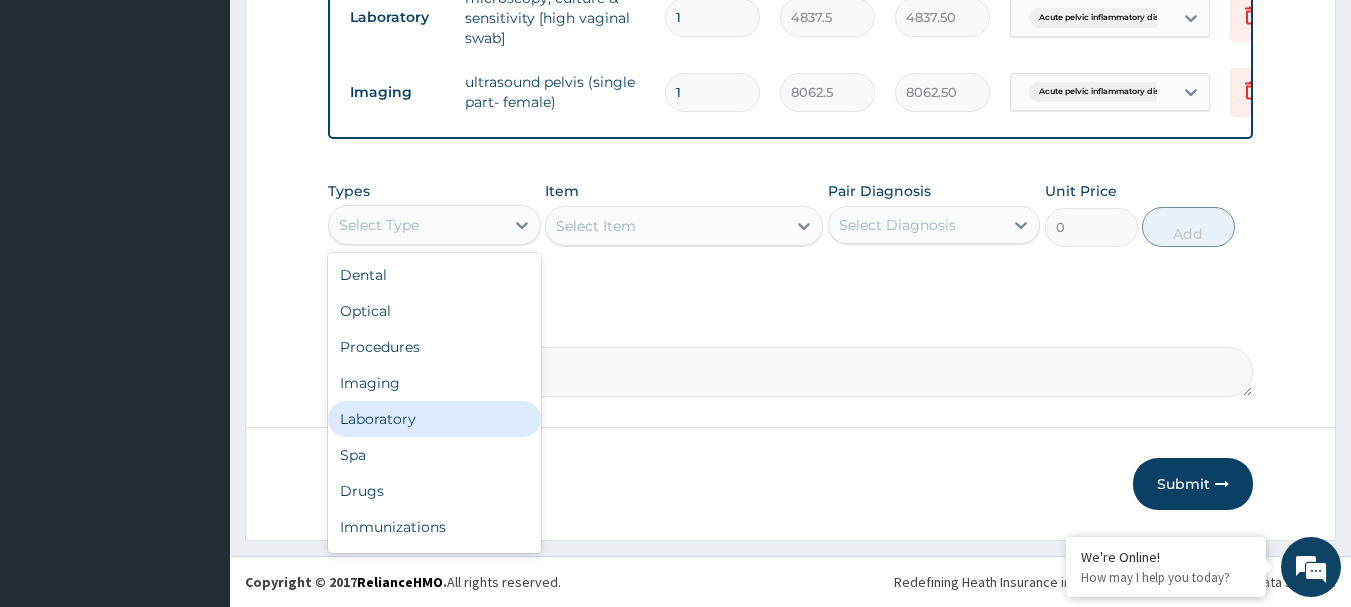 click on "Laboratory" at bounding box center (434, 419) 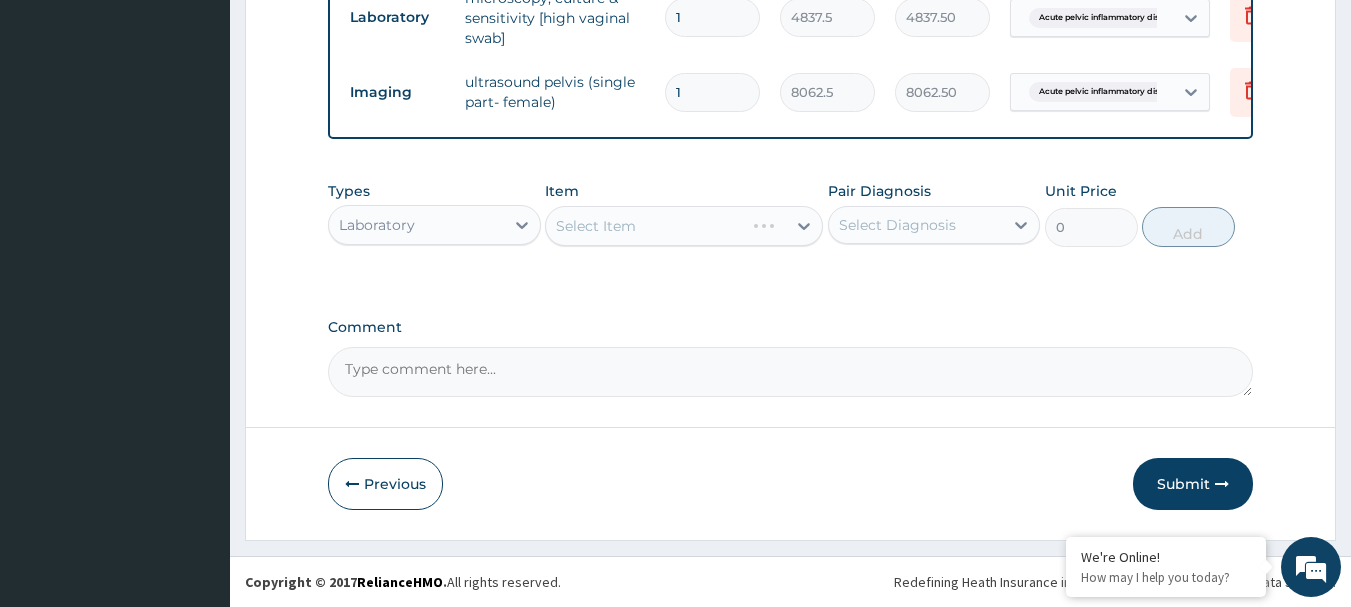 click on "Select Item" at bounding box center [684, 226] 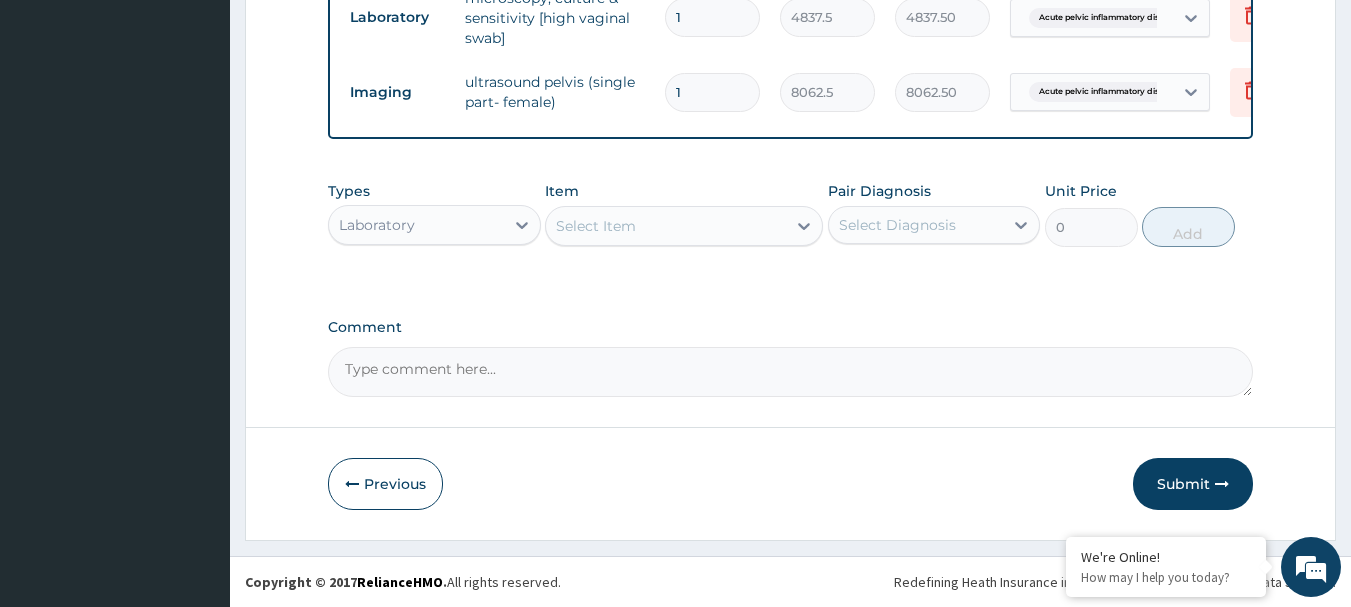 click on "Select Item" at bounding box center (596, 226) 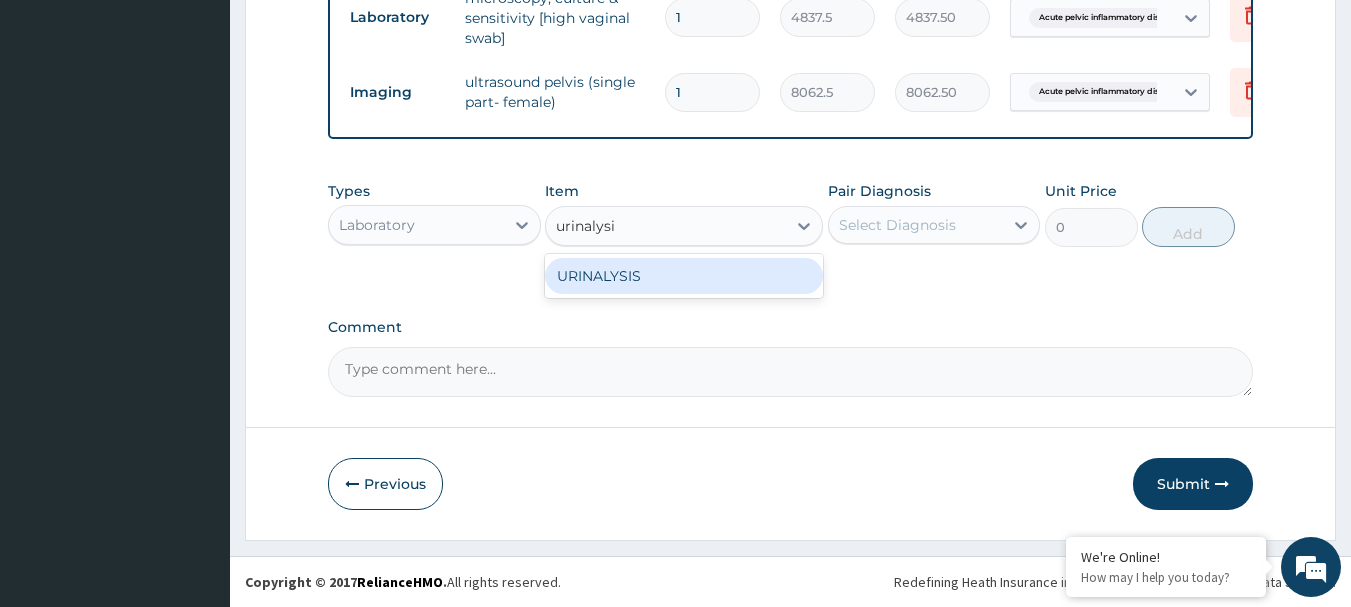 type on "urinalysis" 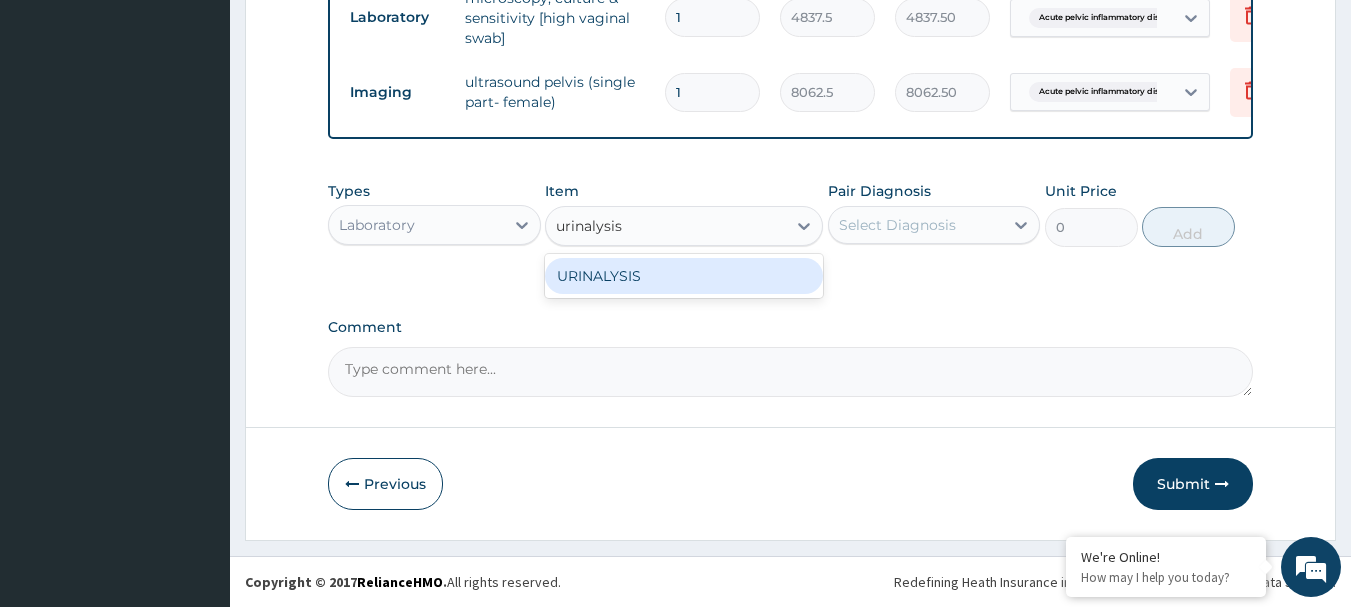 click on "URINALYSIS" at bounding box center (684, 276) 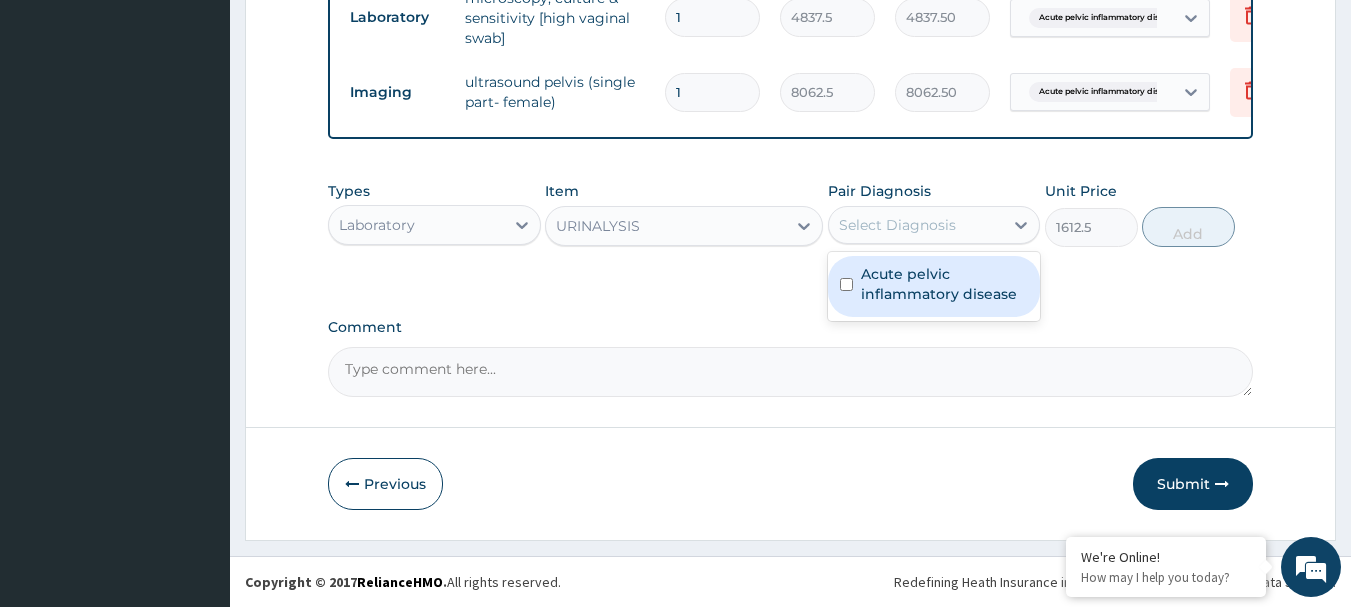 click on "Select Diagnosis" at bounding box center [897, 225] 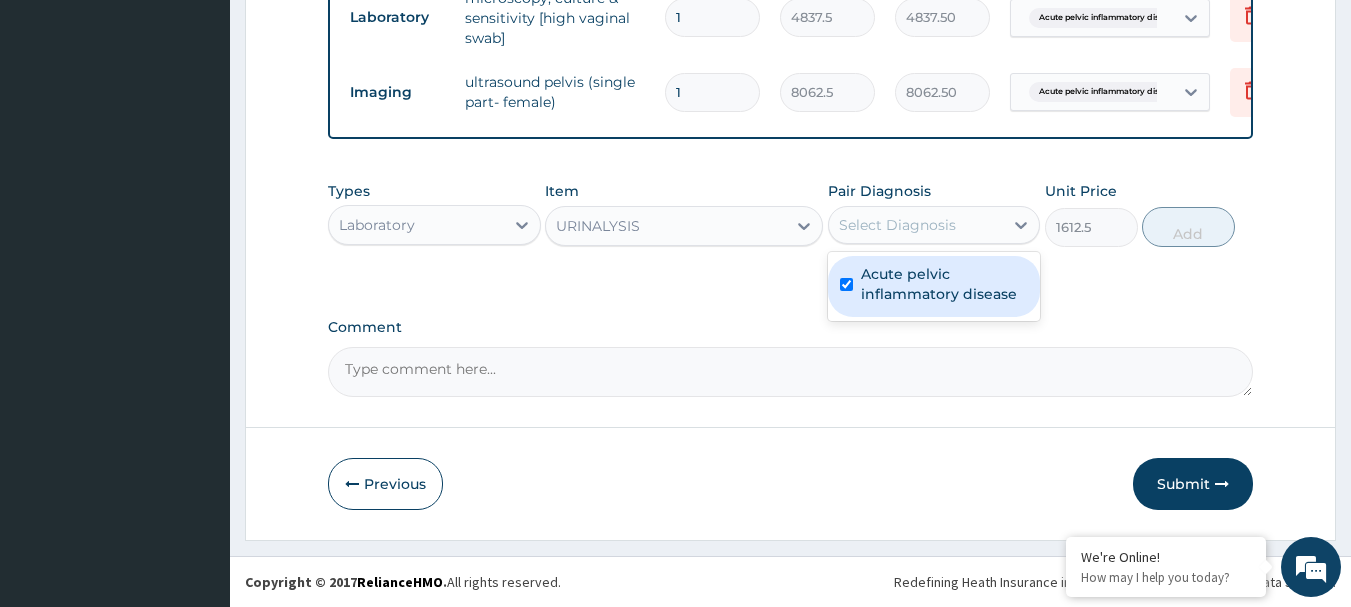 checkbox on "true" 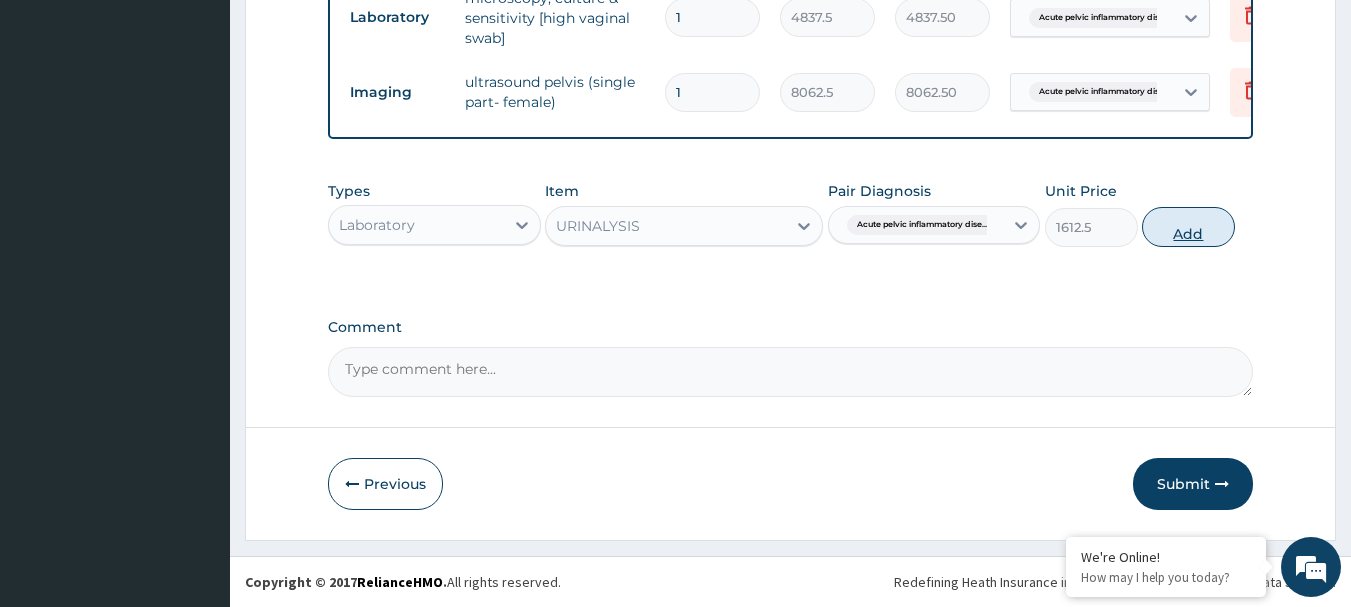 click on "Add" at bounding box center [1188, 227] 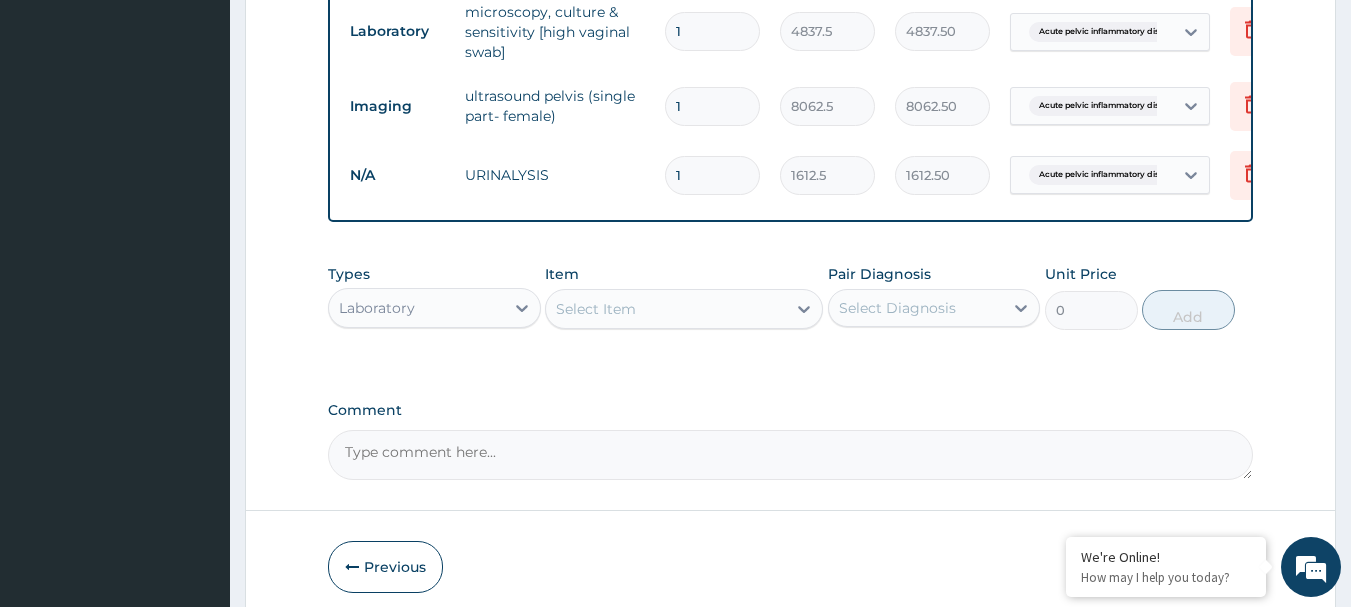 scroll, scrollTop: 939, scrollLeft: 0, axis: vertical 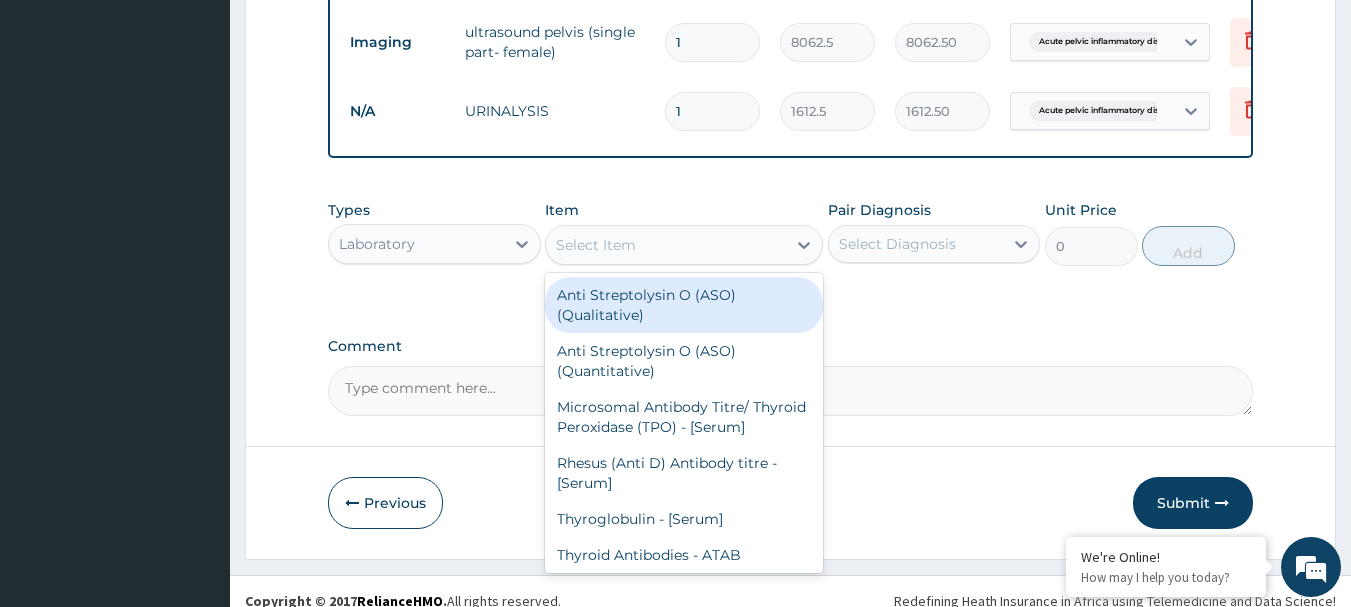 click on "Select Item" at bounding box center [596, 245] 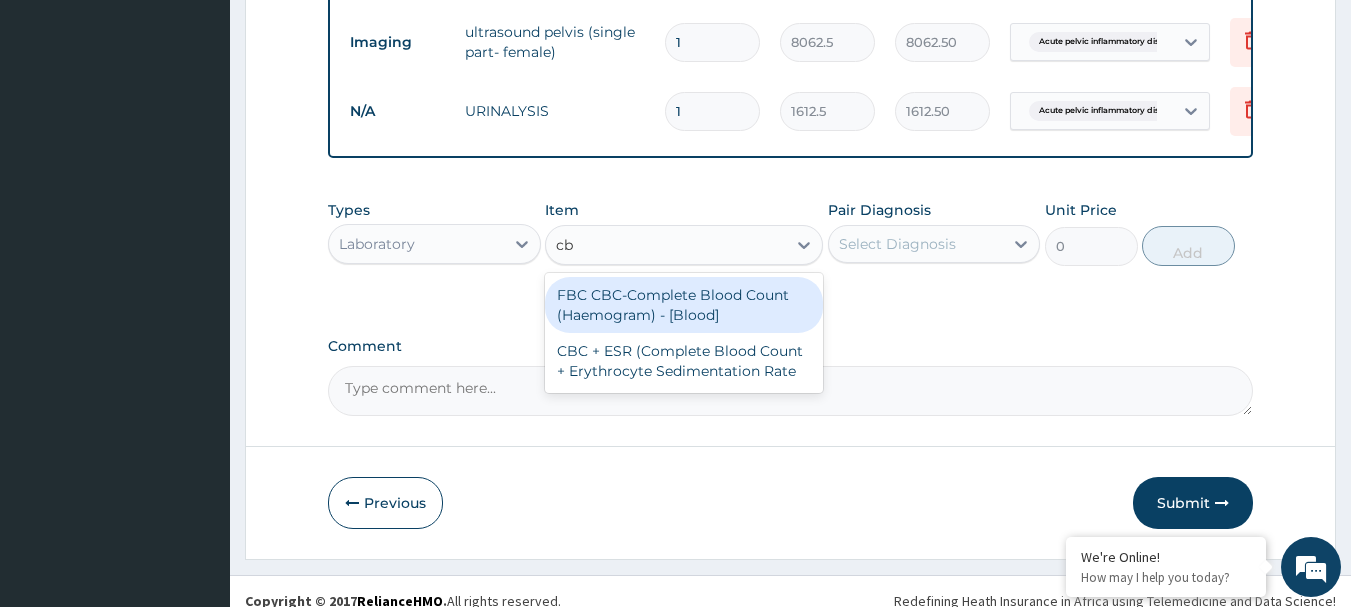 type on "cbc" 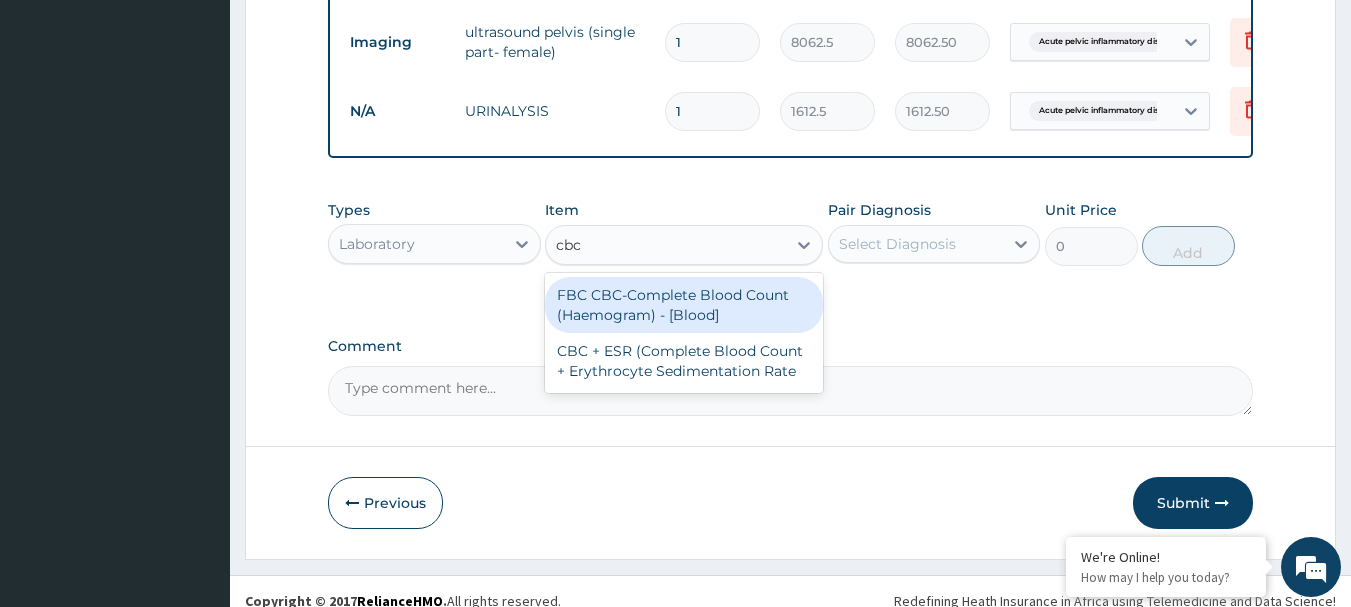 click on "FBC CBC-Complete Blood Count (Haemogram) - [Blood]" at bounding box center (684, 305) 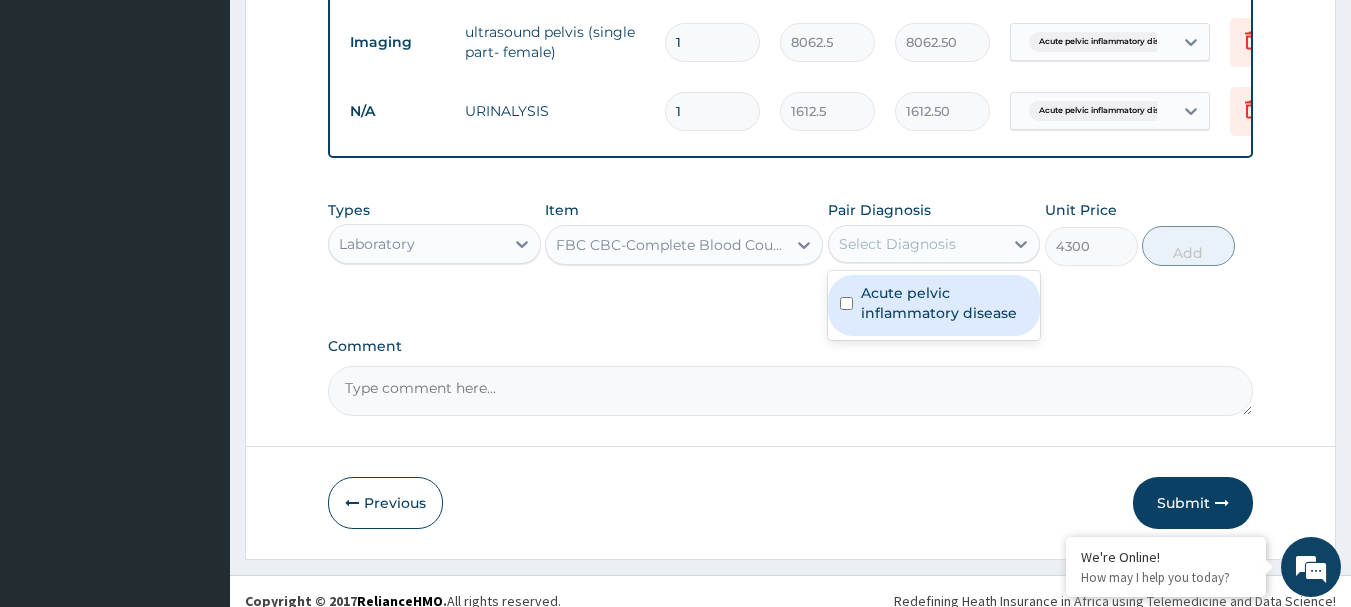 click on "Select Diagnosis" at bounding box center (916, 244) 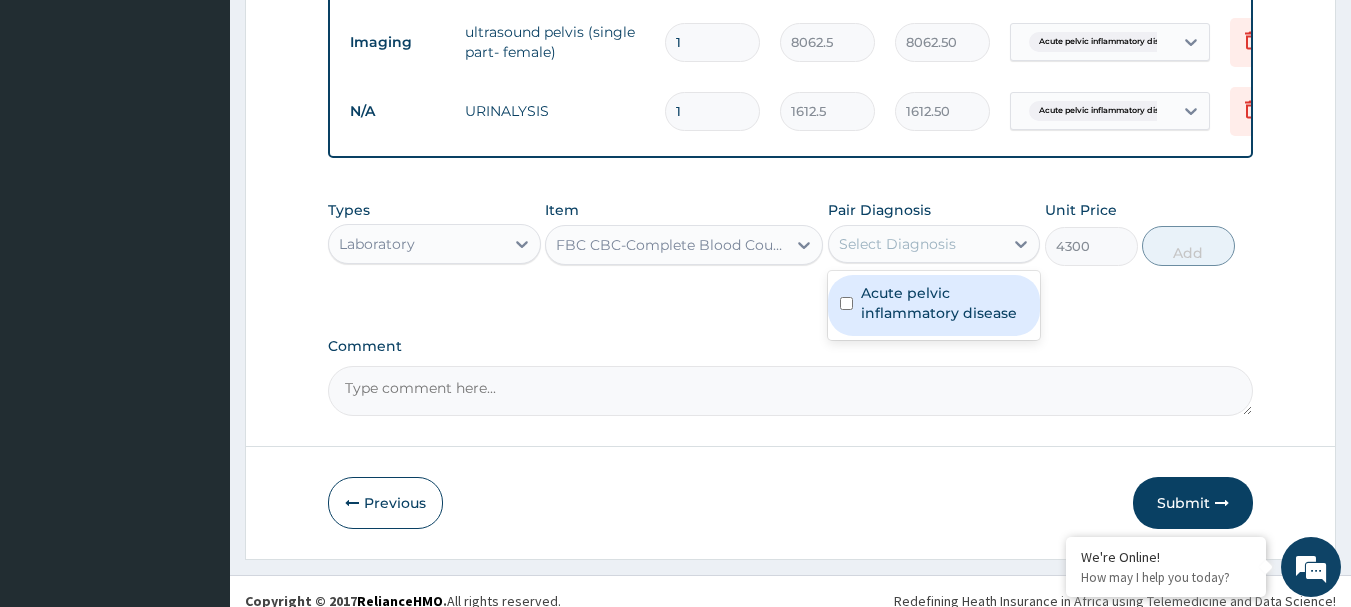 click on "Acute pelvic inflammatory disease" at bounding box center (945, 303) 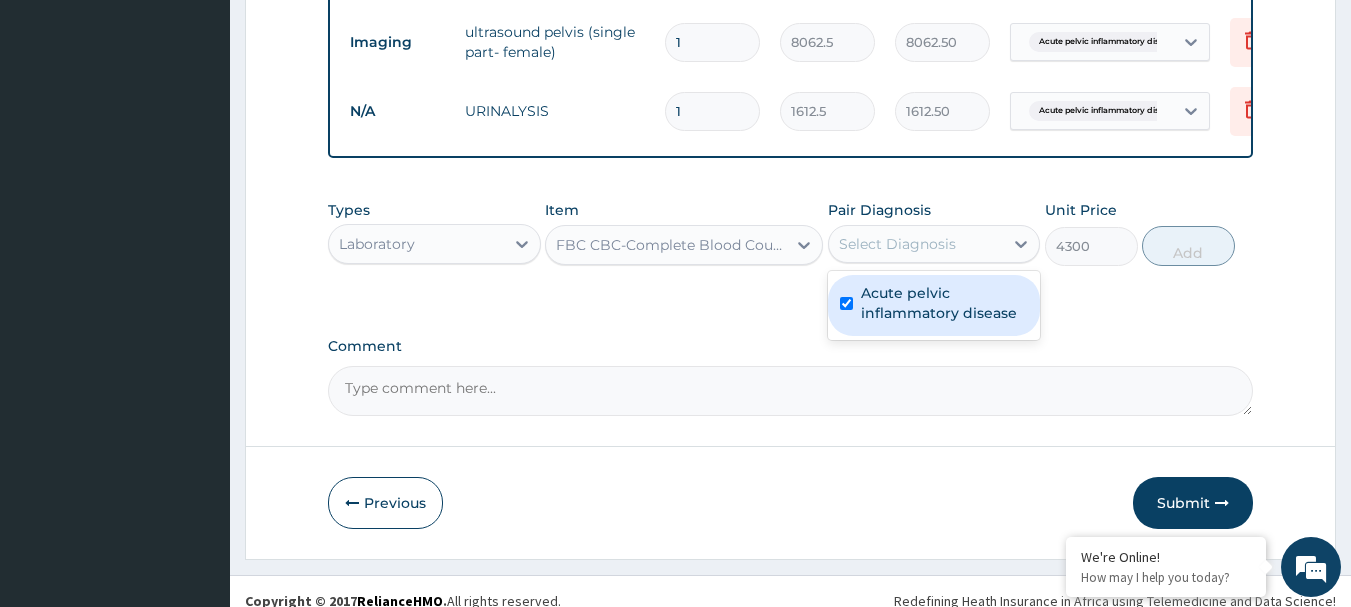checkbox on "true" 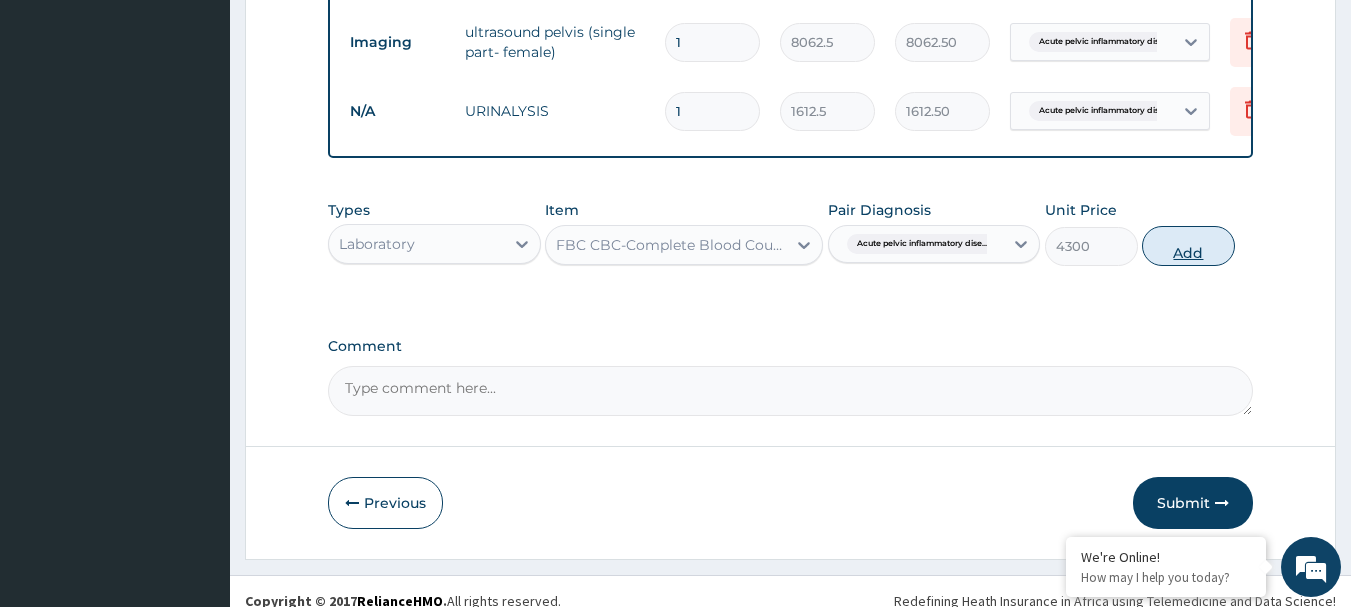 click on "Add" at bounding box center (1188, 246) 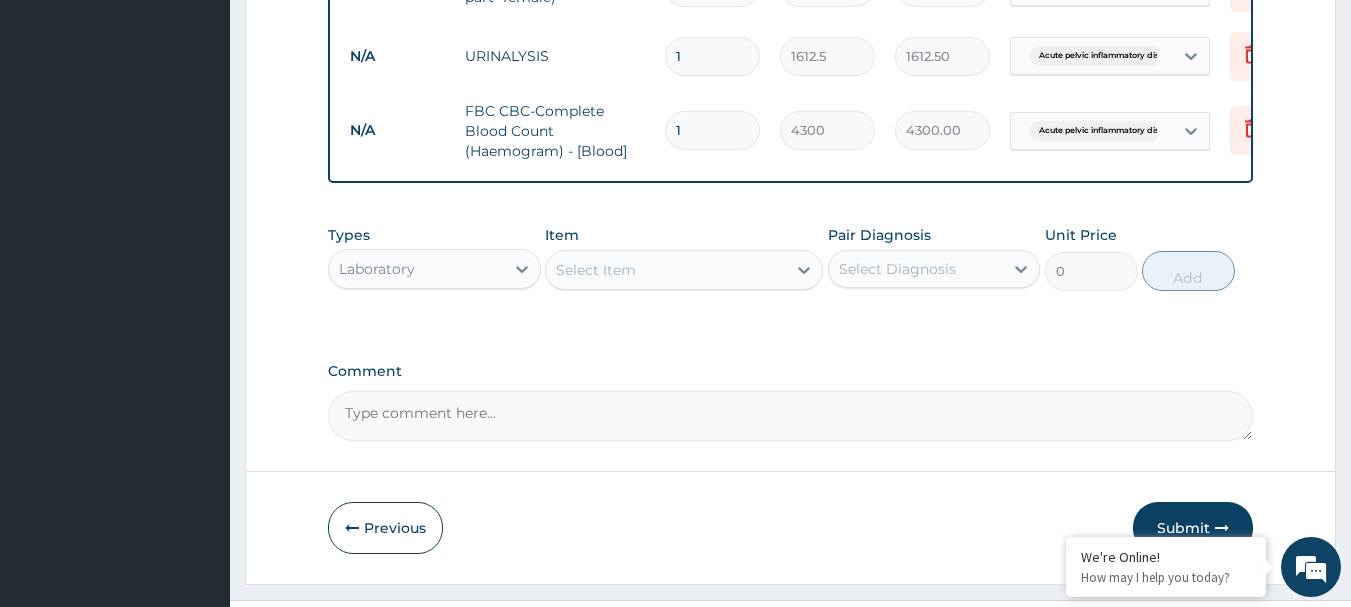 scroll, scrollTop: 983, scrollLeft: 0, axis: vertical 